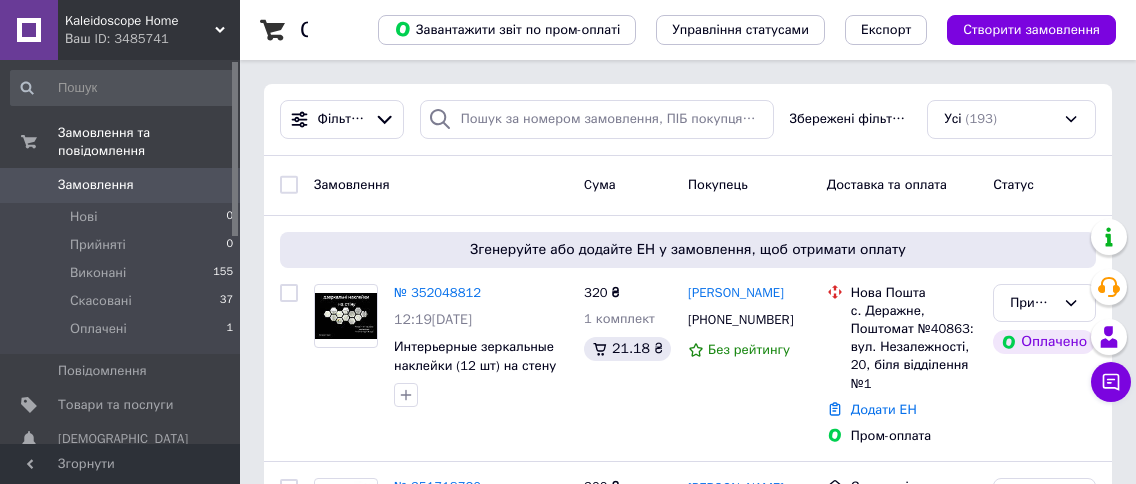 scroll, scrollTop: 199, scrollLeft: 0, axis: vertical 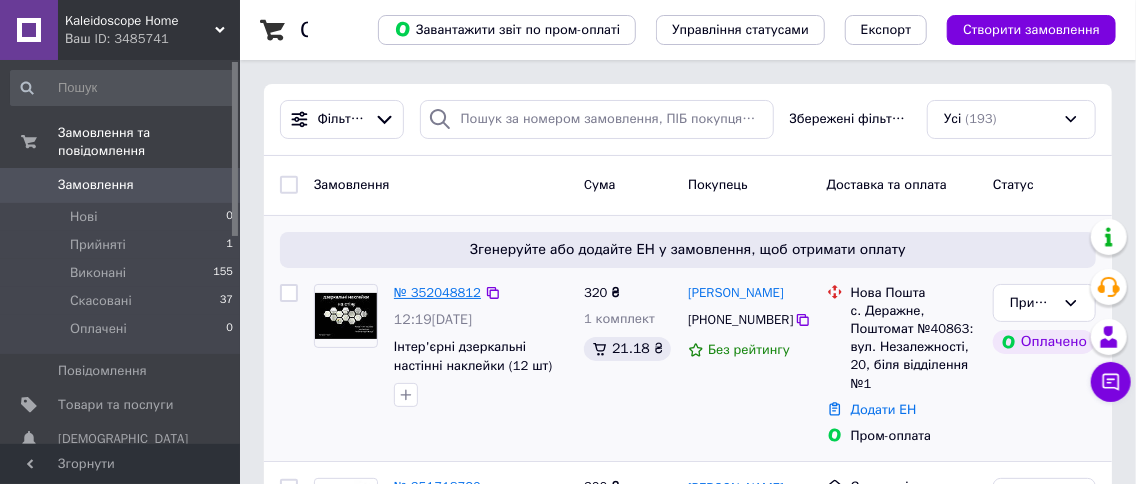 click on "№ 352048812" at bounding box center [437, 292] 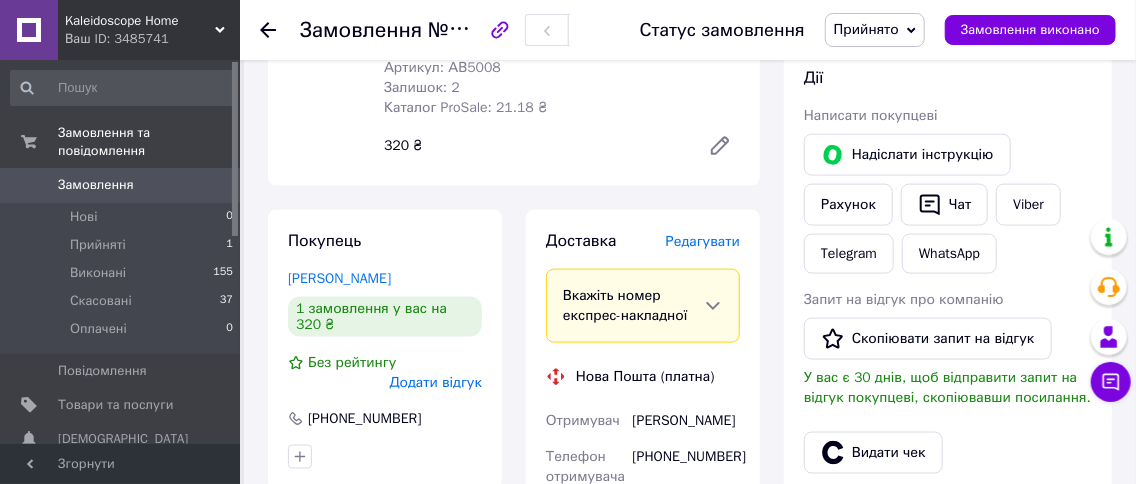 scroll, scrollTop: 1099, scrollLeft: 0, axis: vertical 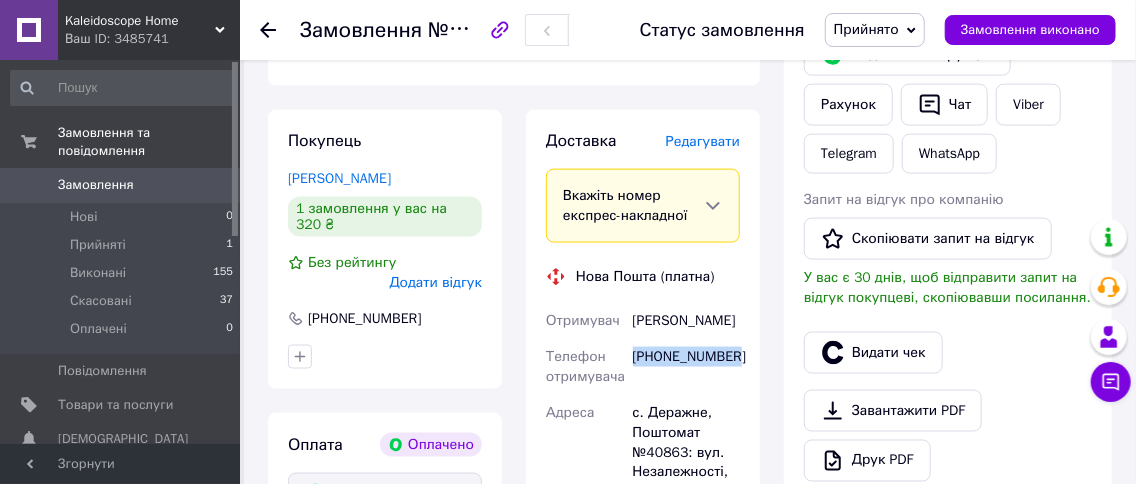 drag, startPoint x: 636, startPoint y: 338, endPoint x: 750, endPoint y: 362, distance: 116.498924 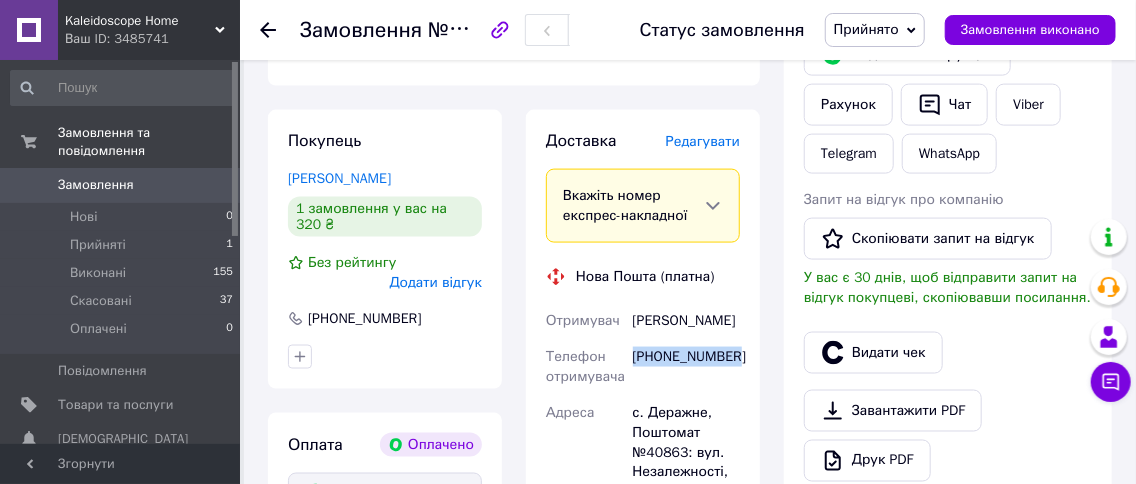 copy on "[PHONE_NUMBER]" 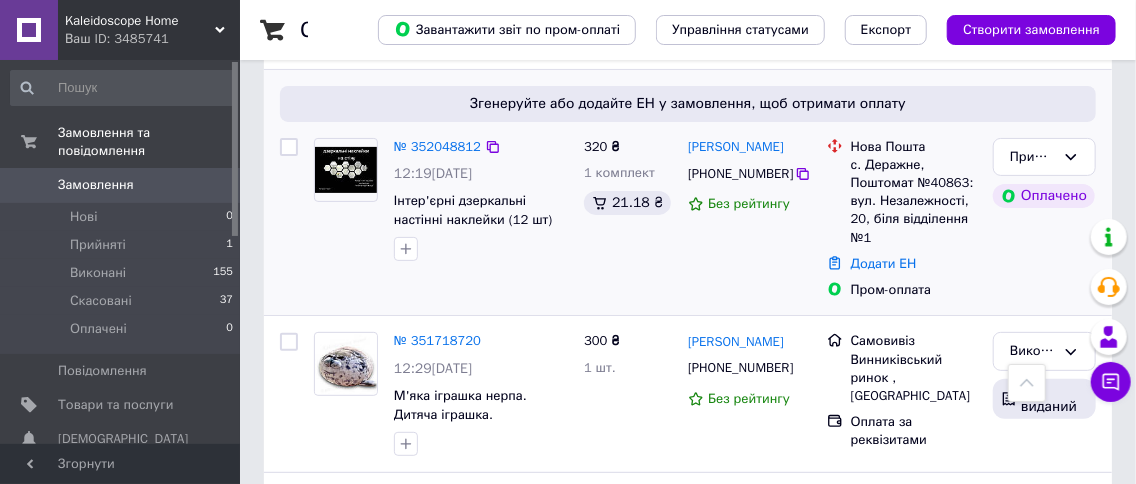 scroll, scrollTop: 0, scrollLeft: 0, axis: both 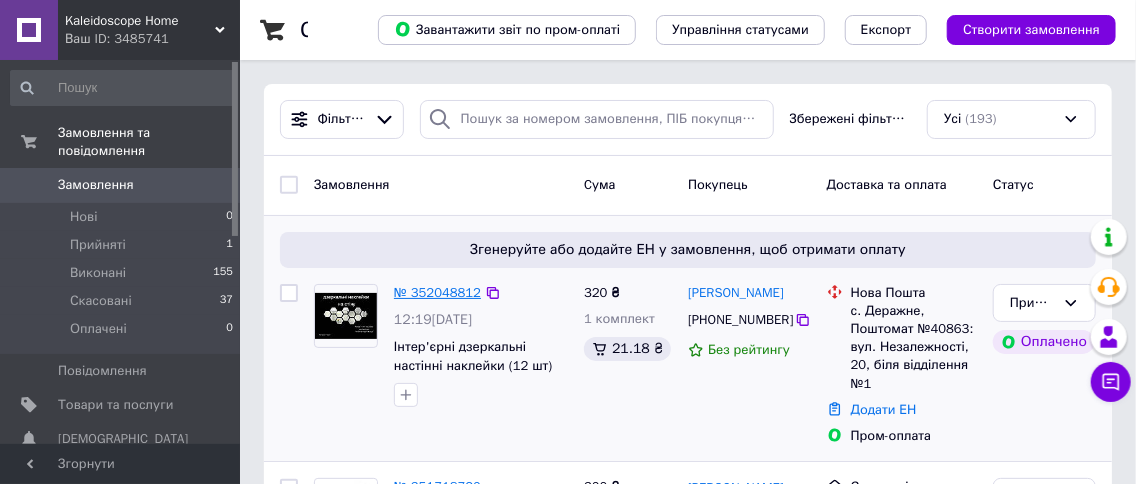 click on "№ 352048812" at bounding box center (437, 292) 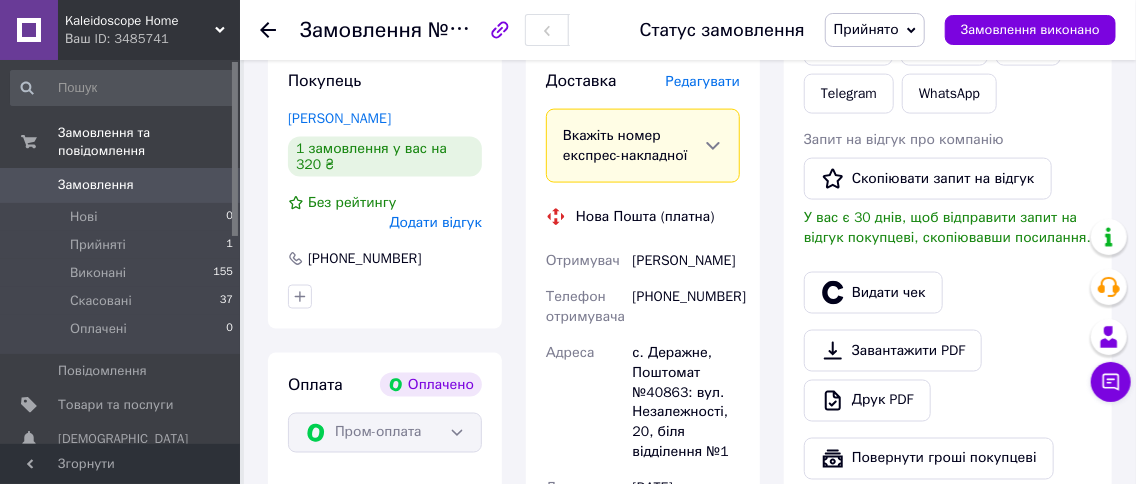 scroll, scrollTop: 1199, scrollLeft: 0, axis: vertical 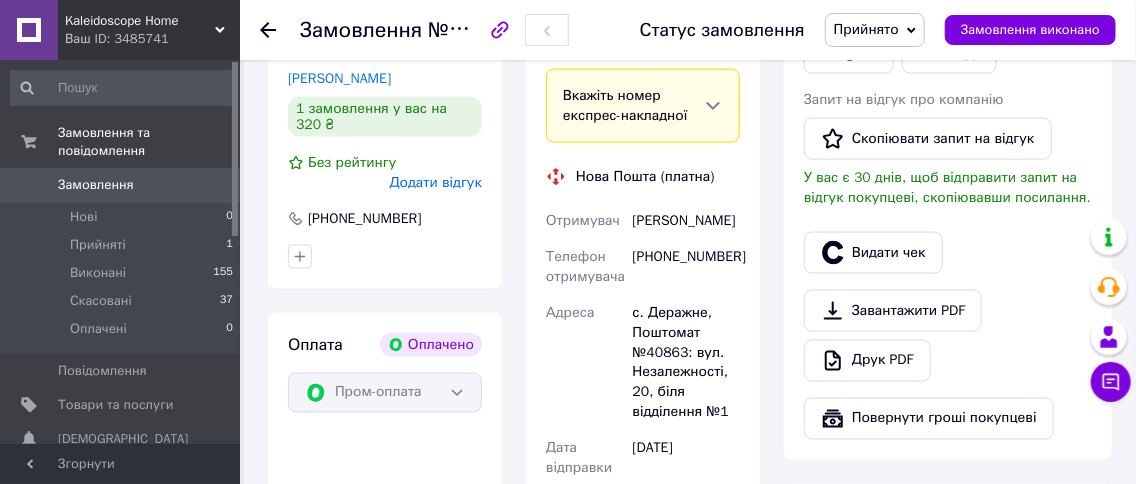drag, startPoint x: 632, startPoint y: 206, endPoint x: 684, endPoint y: 203, distance: 52.086468 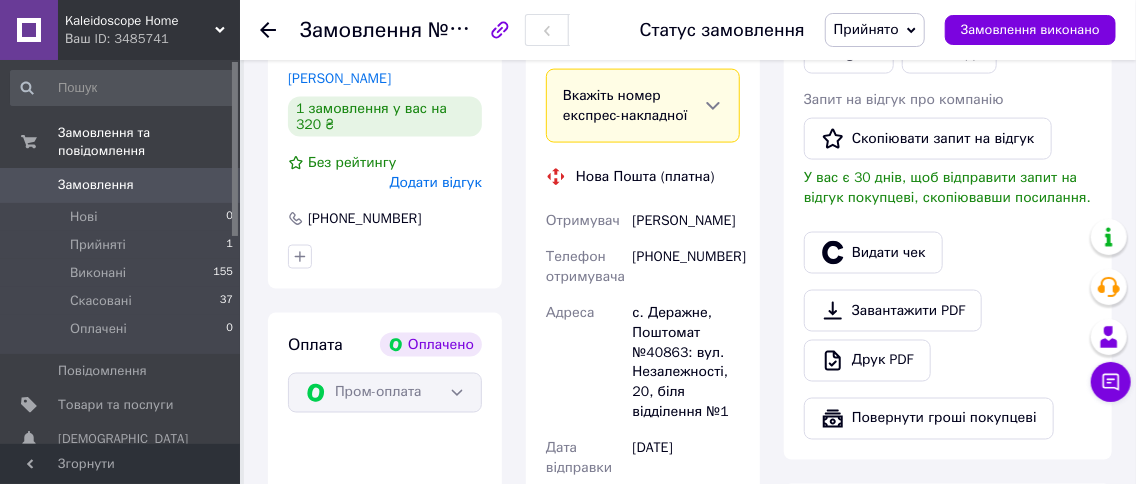click at bounding box center [671, 213] 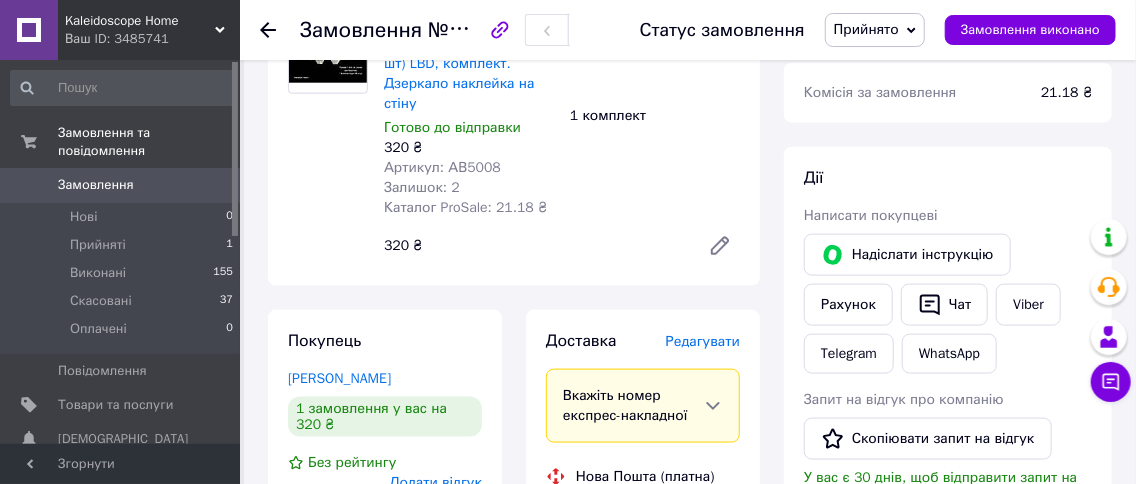 scroll, scrollTop: 599, scrollLeft: 0, axis: vertical 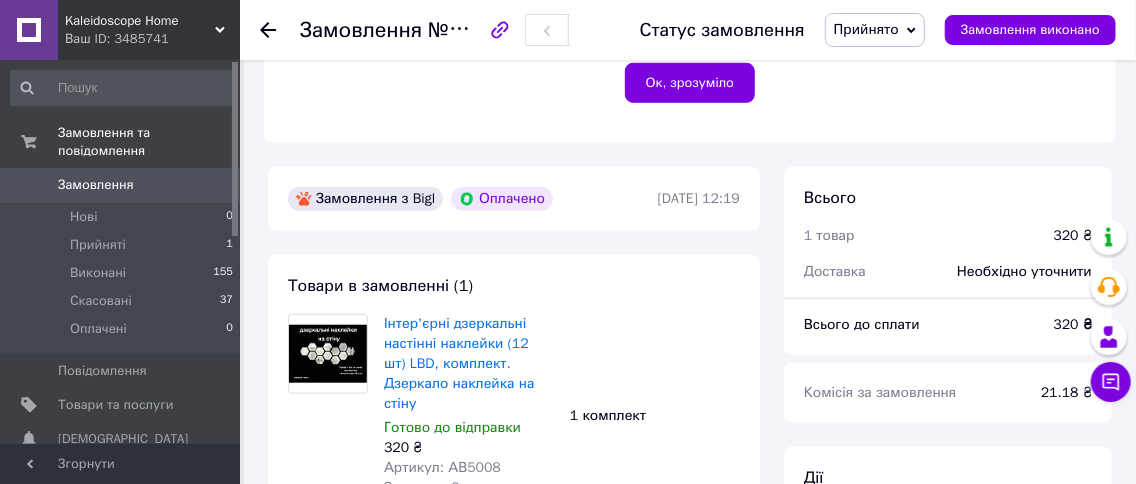 click 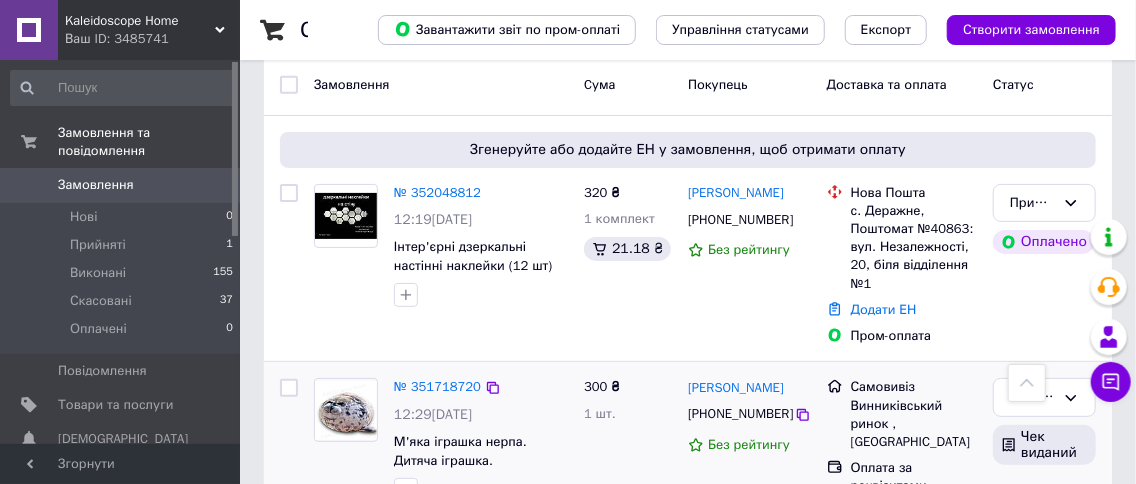 scroll, scrollTop: 99, scrollLeft: 0, axis: vertical 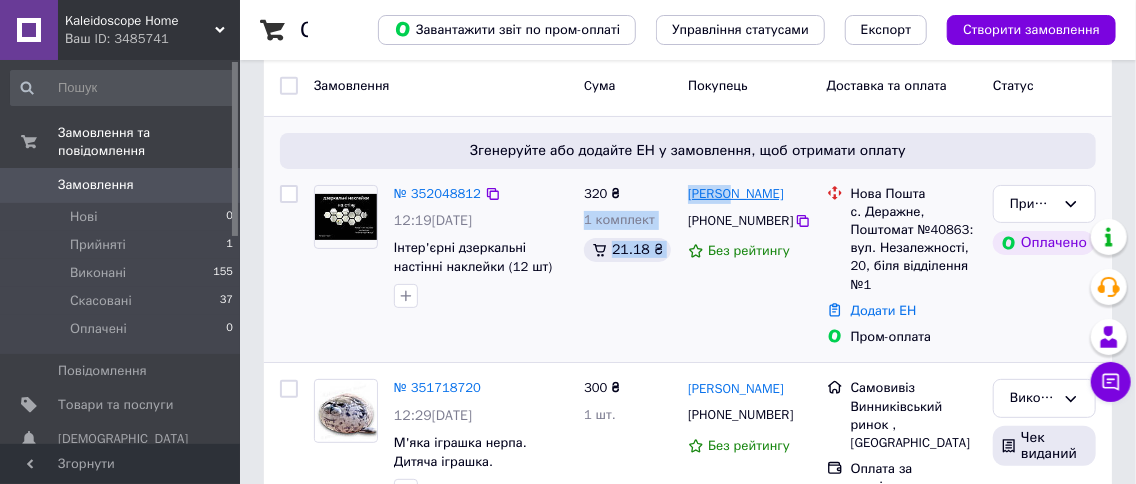 drag, startPoint x: 678, startPoint y: 191, endPoint x: 732, endPoint y: 196, distance: 54.230988 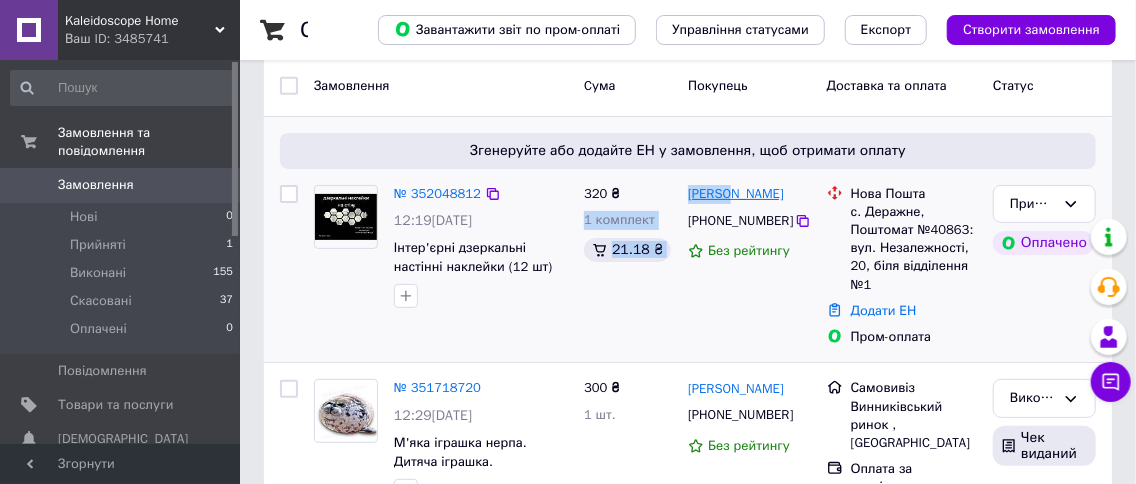 copy on "320 ₴ 1 комплект 21.18 ₴ [PERSON_NAME]" 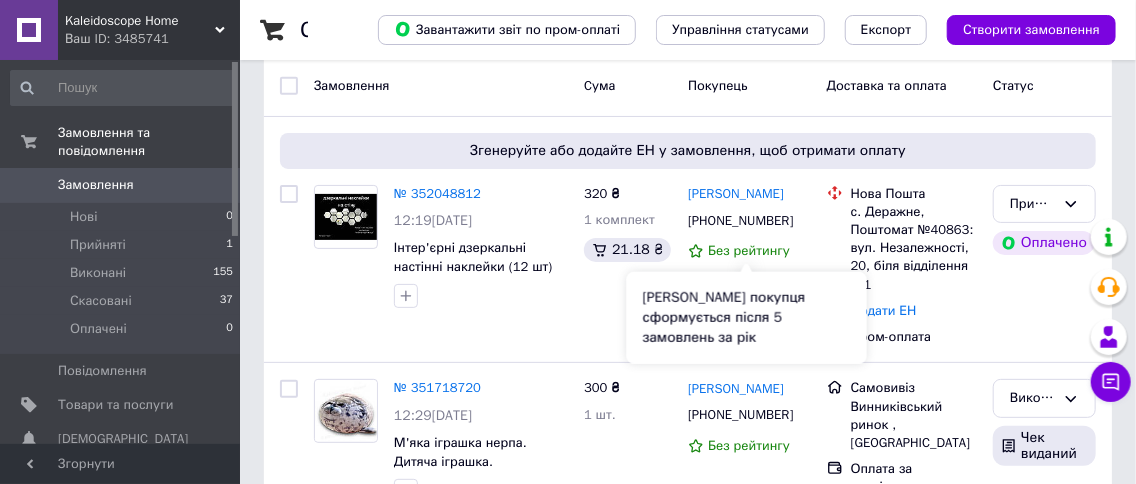 click on "[PERSON_NAME] покупця сформується після 5 замовлень за рік" at bounding box center (747, 318) 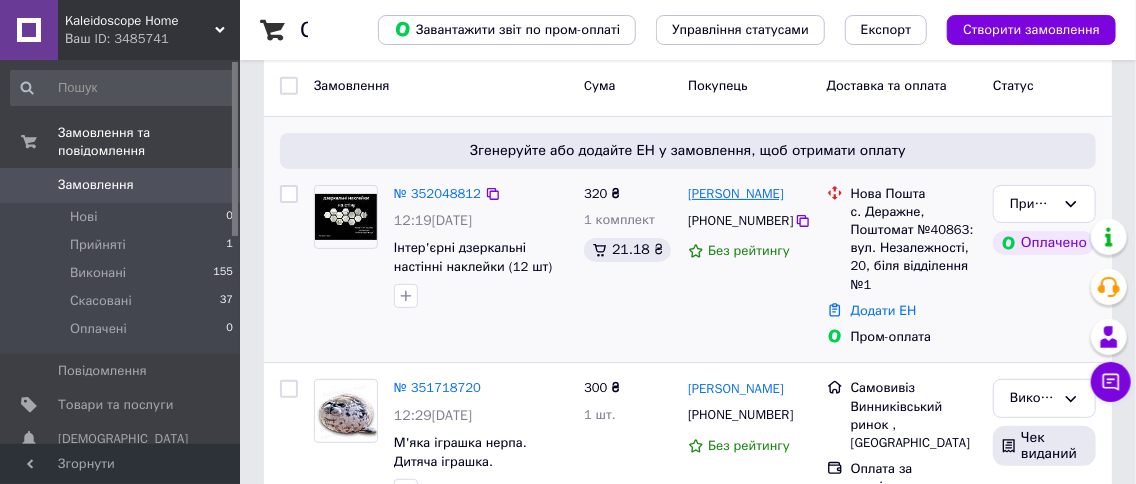 click on "[PERSON_NAME]" at bounding box center [736, 194] 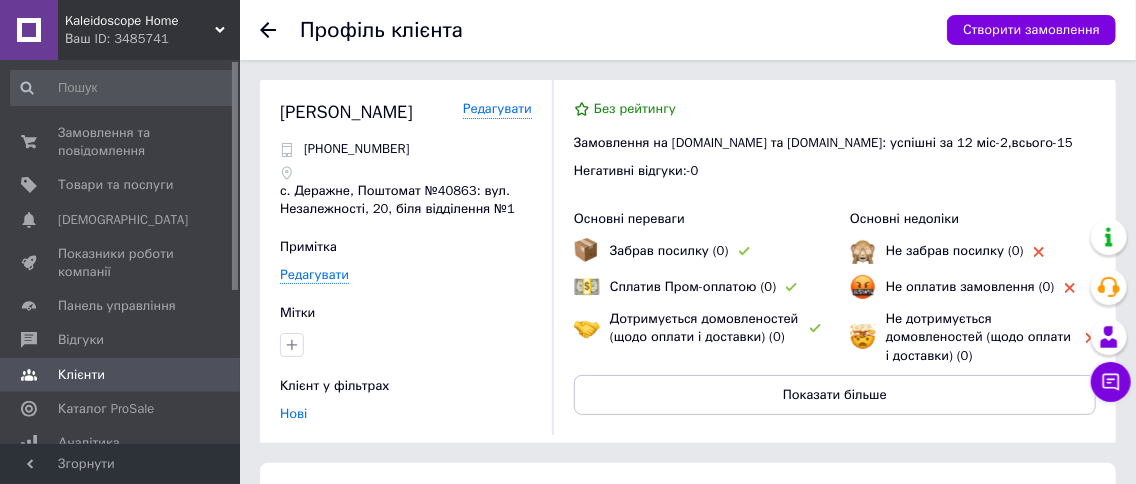 scroll, scrollTop: 0, scrollLeft: 0, axis: both 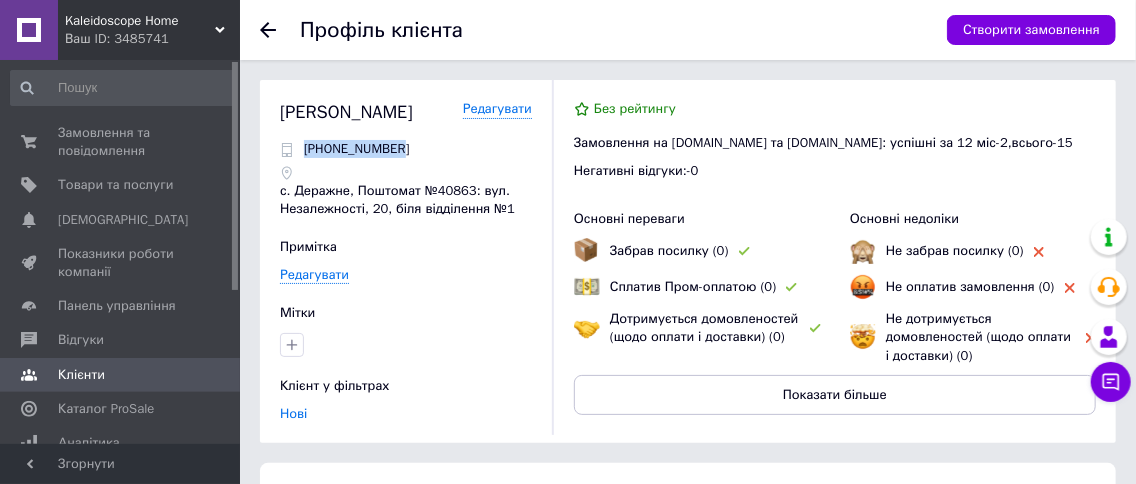 drag, startPoint x: 410, startPoint y: 165, endPoint x: 317, endPoint y: 174, distance: 93.43447 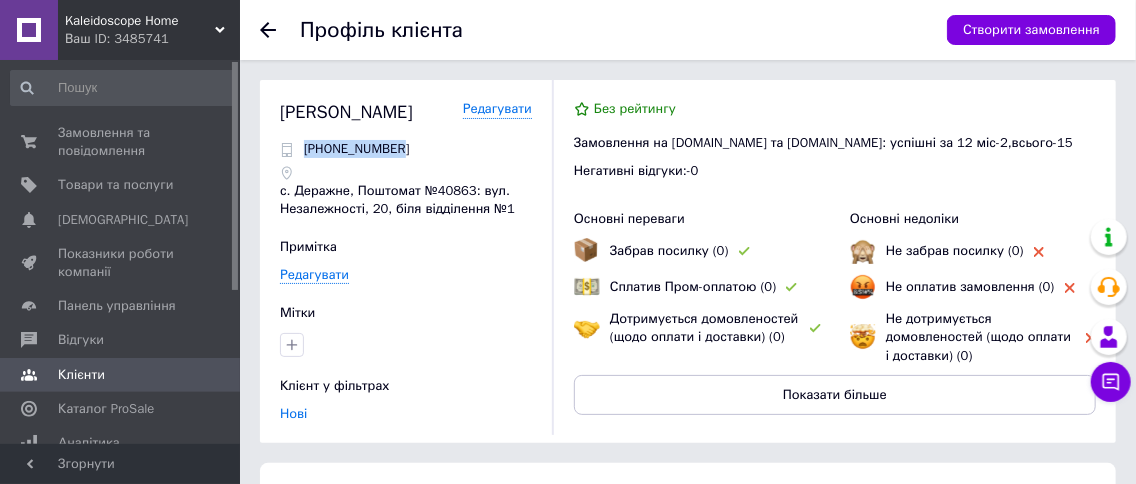 copy on "[PHONE_NUMBER]" 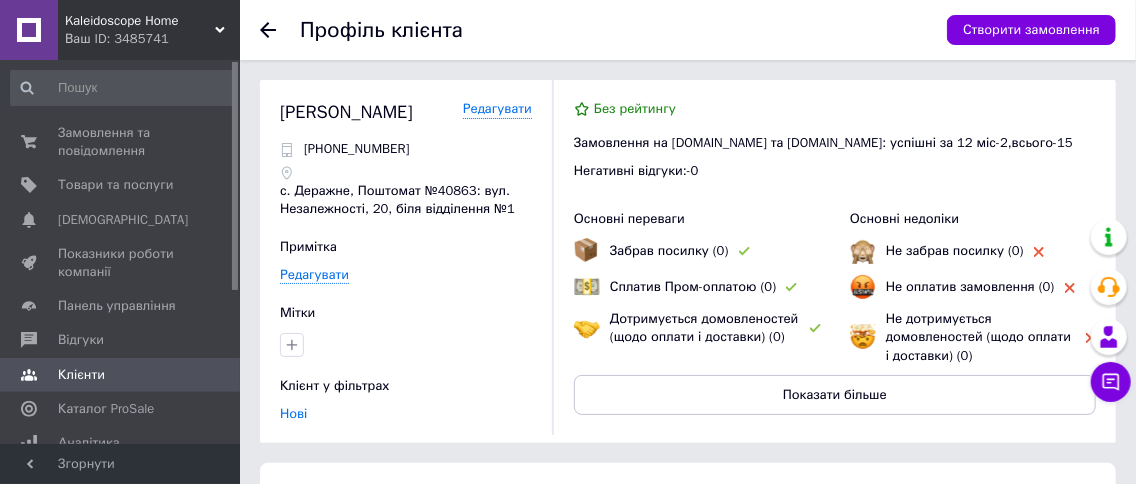 click on "[PHONE_NUMBER]" at bounding box center [406, 149] 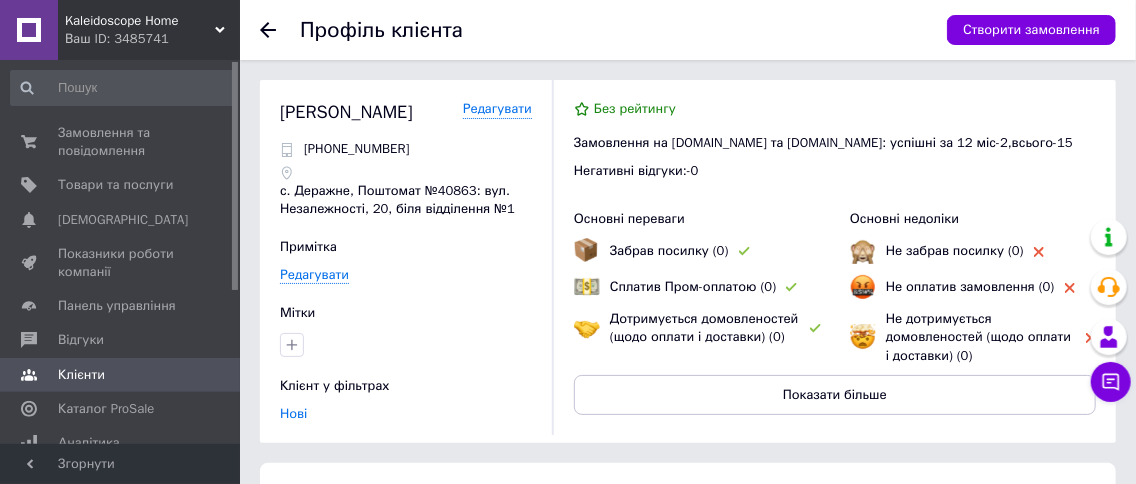 copy on "[PERSON_NAME]" 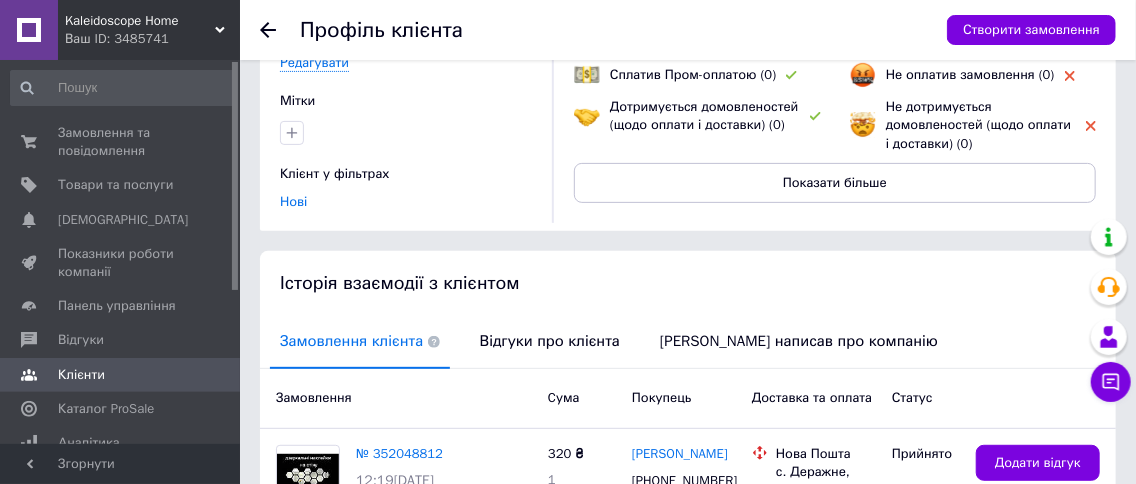scroll, scrollTop: 299, scrollLeft: 0, axis: vertical 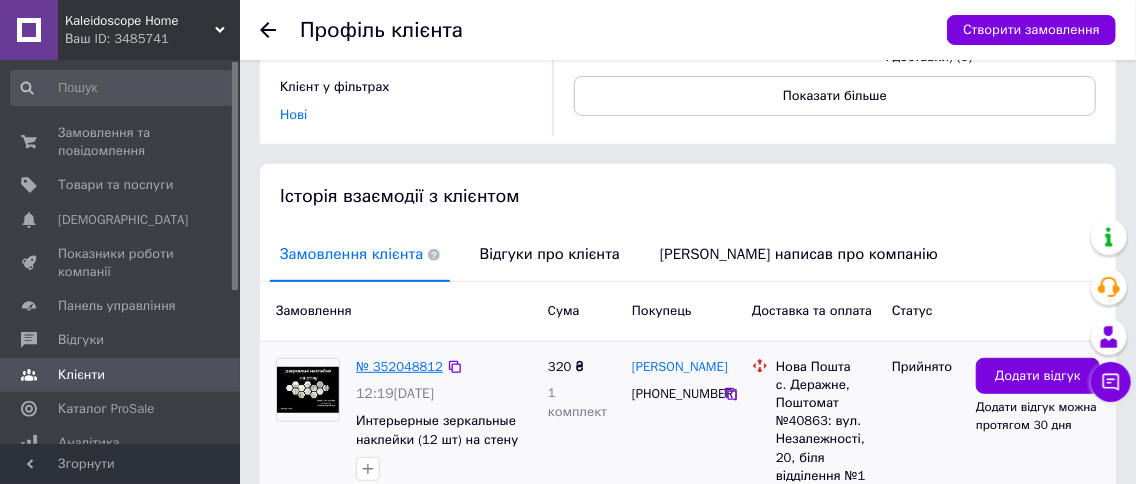 click on "№ 352048812" at bounding box center [399, 366] 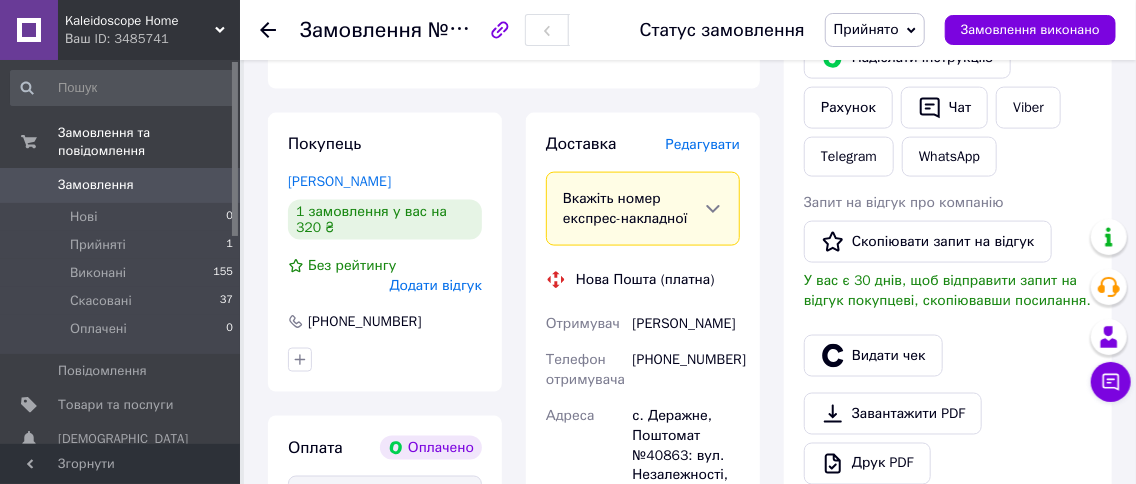 scroll, scrollTop: 1099, scrollLeft: 0, axis: vertical 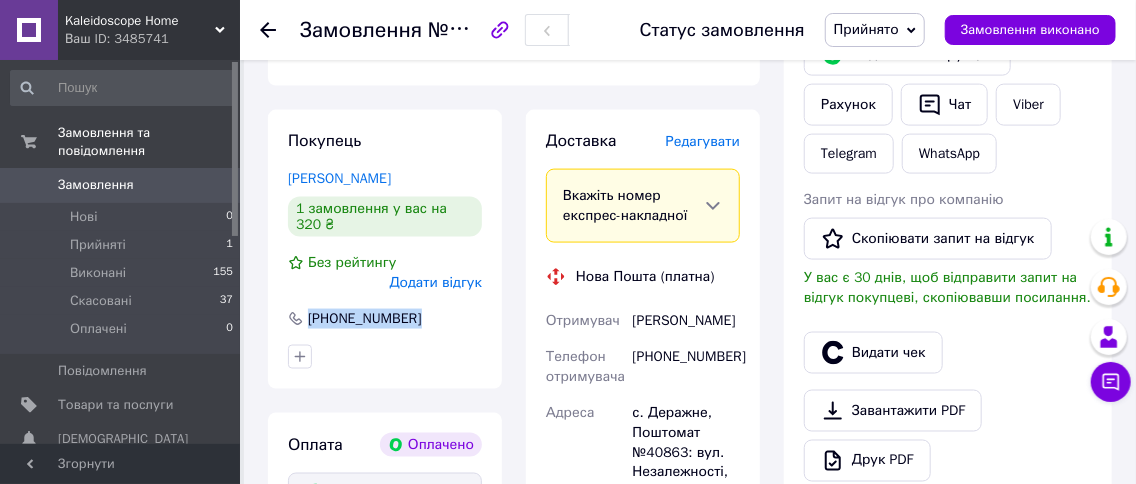 drag, startPoint x: 306, startPoint y: 280, endPoint x: 413, endPoint y: 291, distance: 107.563934 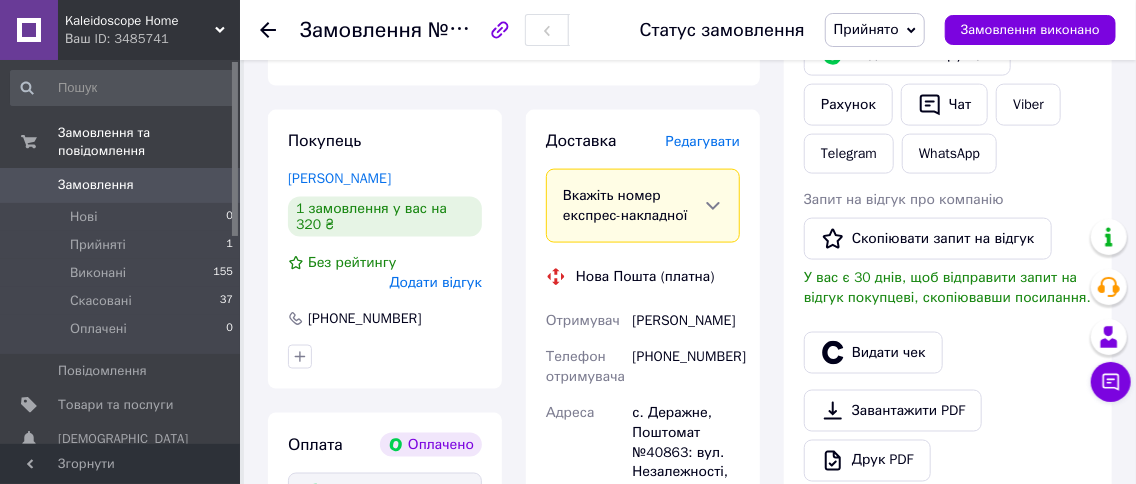 click on "Замовлення №352048812 Статус замовлення Прийнято Виконано Скасовано Оплачено Замовлення виконано" at bounding box center [688, 30] 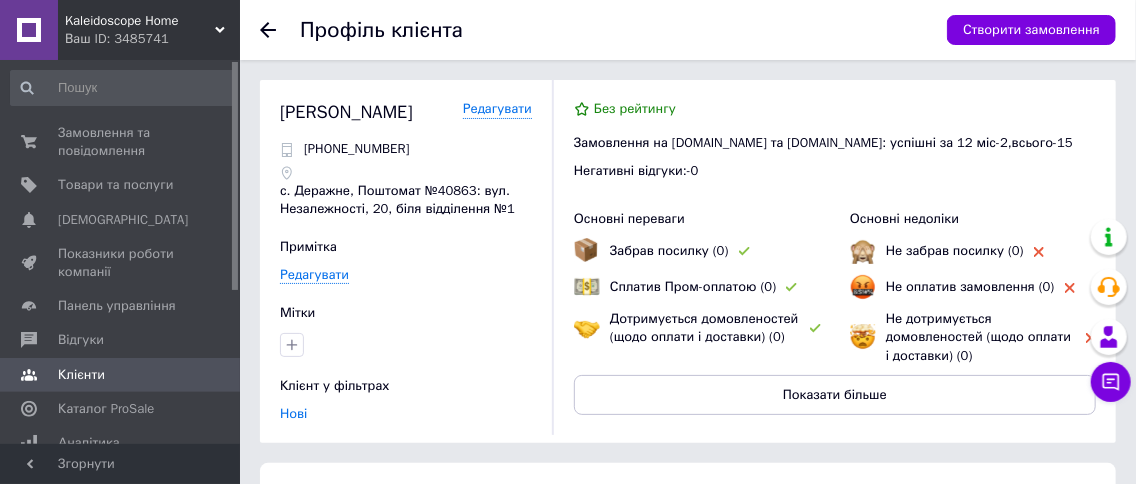 click 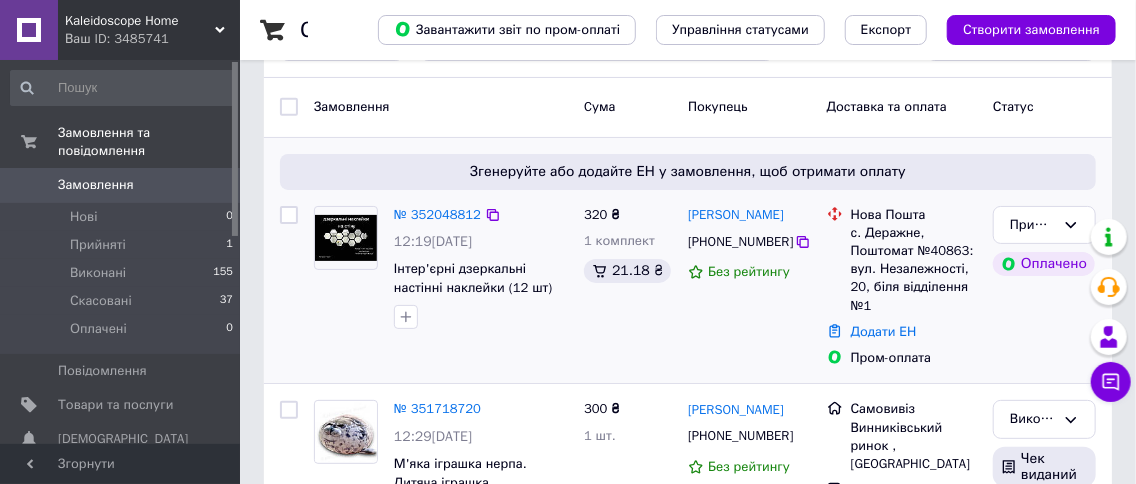 scroll, scrollTop: 299, scrollLeft: 0, axis: vertical 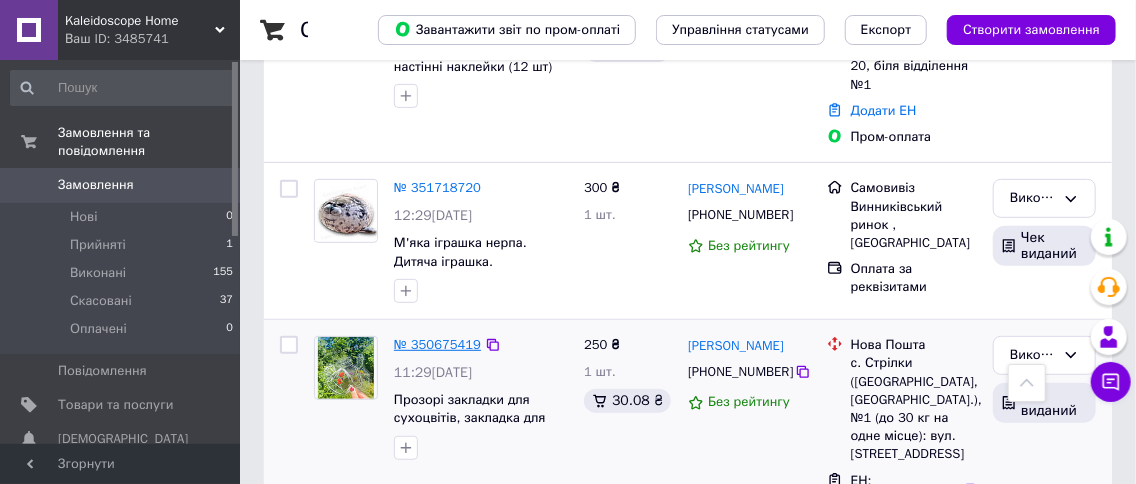 click on "№ 350675419" at bounding box center (437, 344) 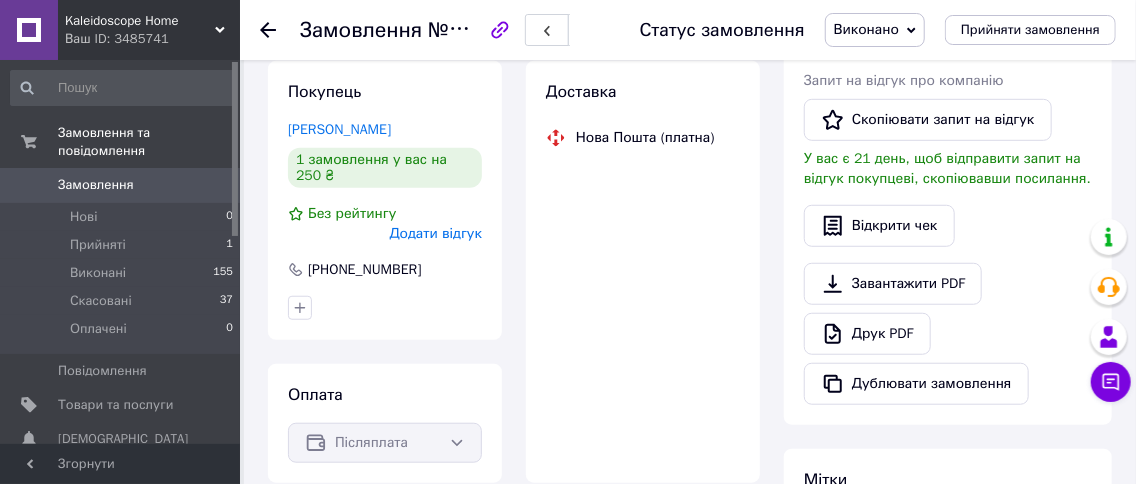 scroll, scrollTop: 499, scrollLeft: 0, axis: vertical 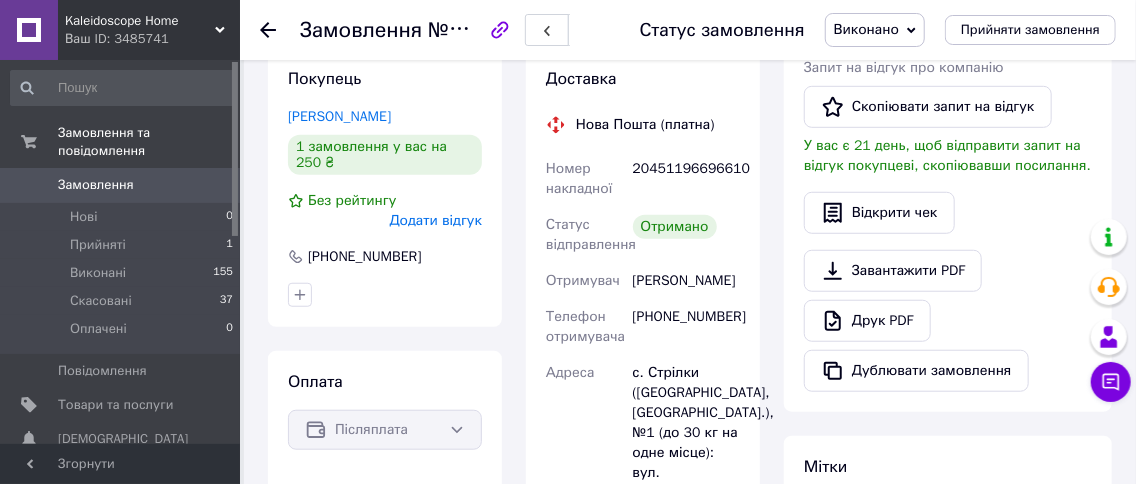 click 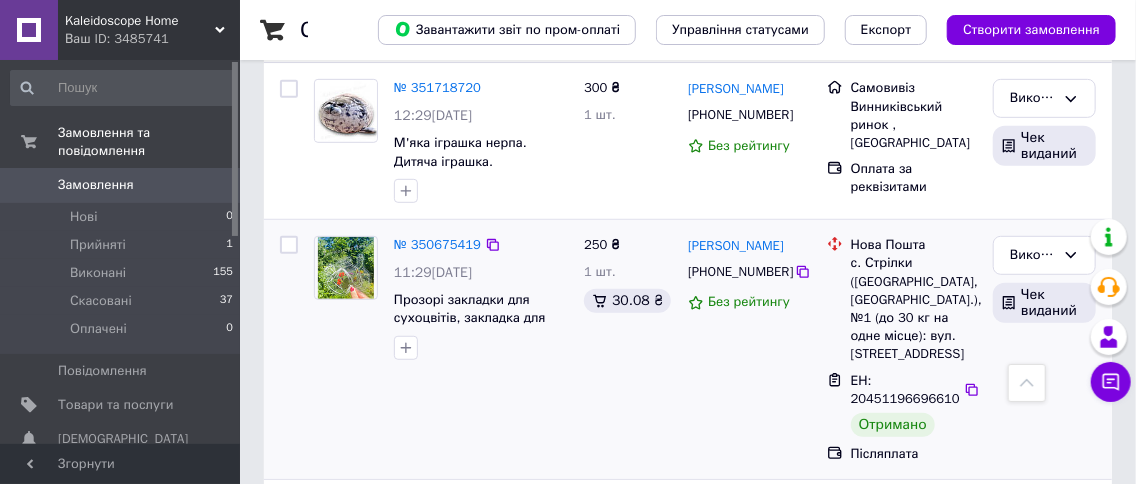 scroll, scrollTop: 599, scrollLeft: 0, axis: vertical 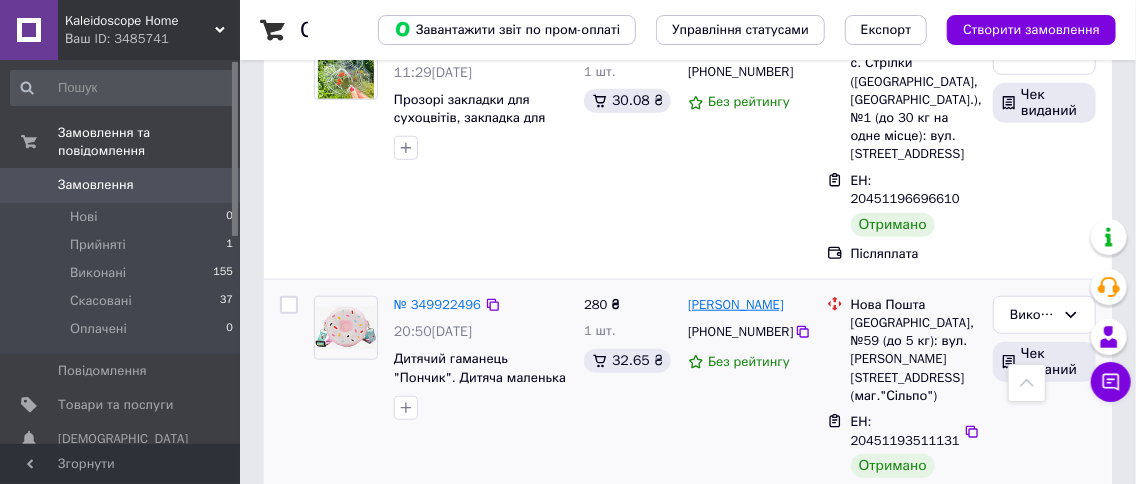 click on "[PERSON_NAME]" at bounding box center [736, 305] 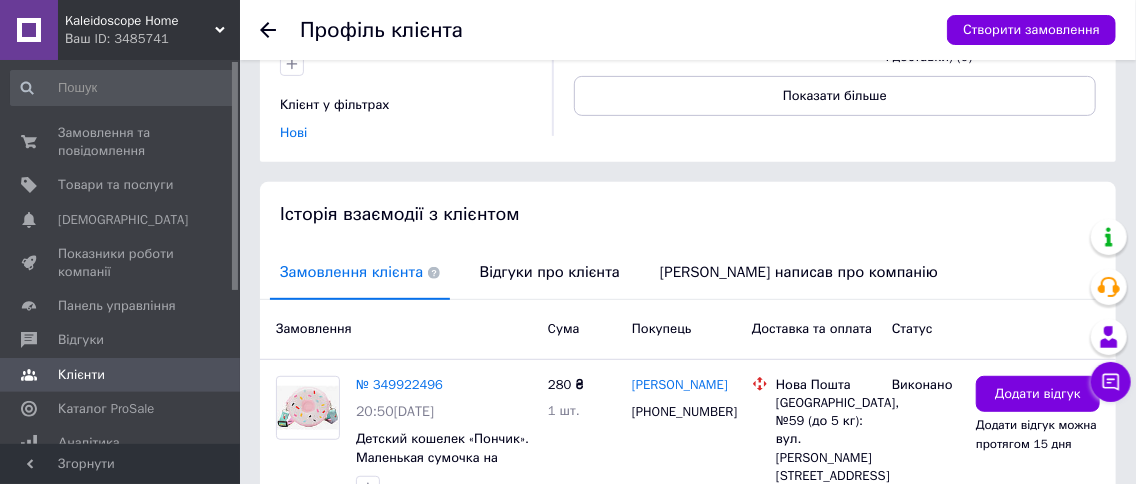 scroll, scrollTop: 399, scrollLeft: 0, axis: vertical 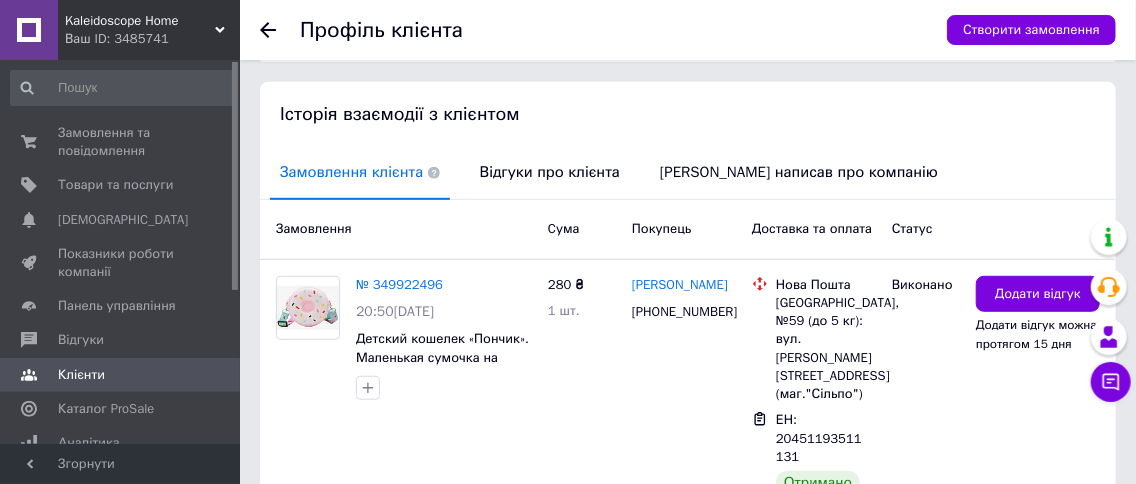 click 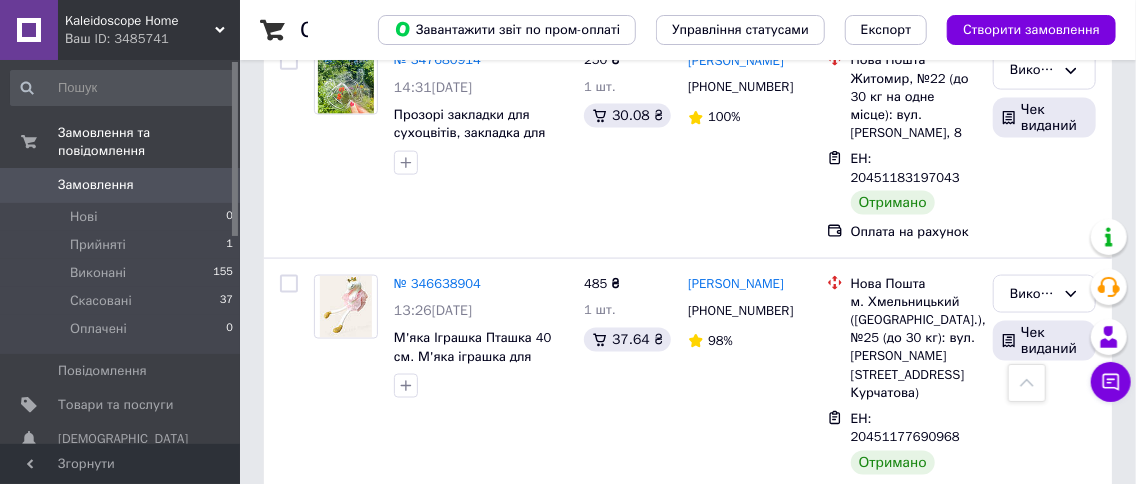 scroll, scrollTop: 1099, scrollLeft: 0, axis: vertical 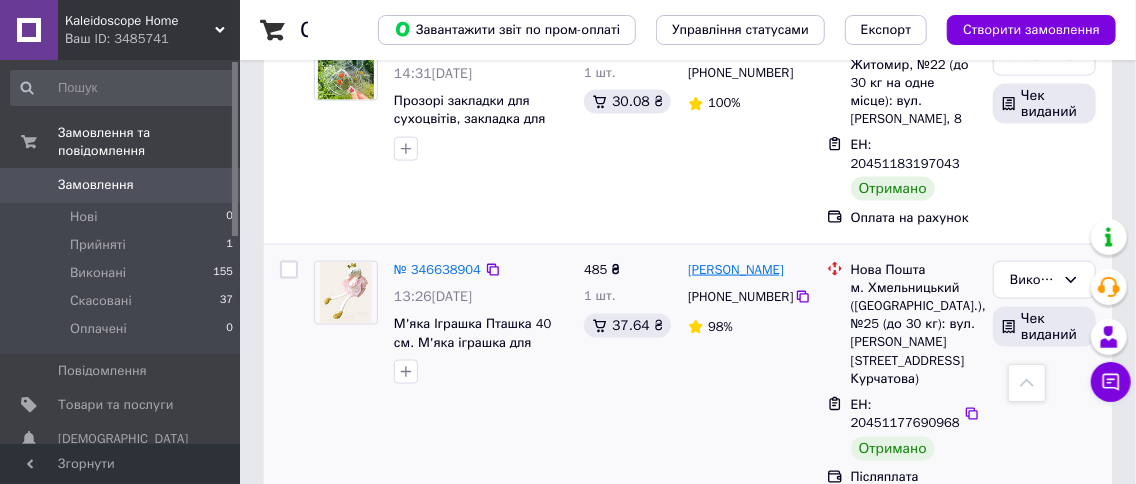 click on "[PERSON_NAME]" at bounding box center (736, 270) 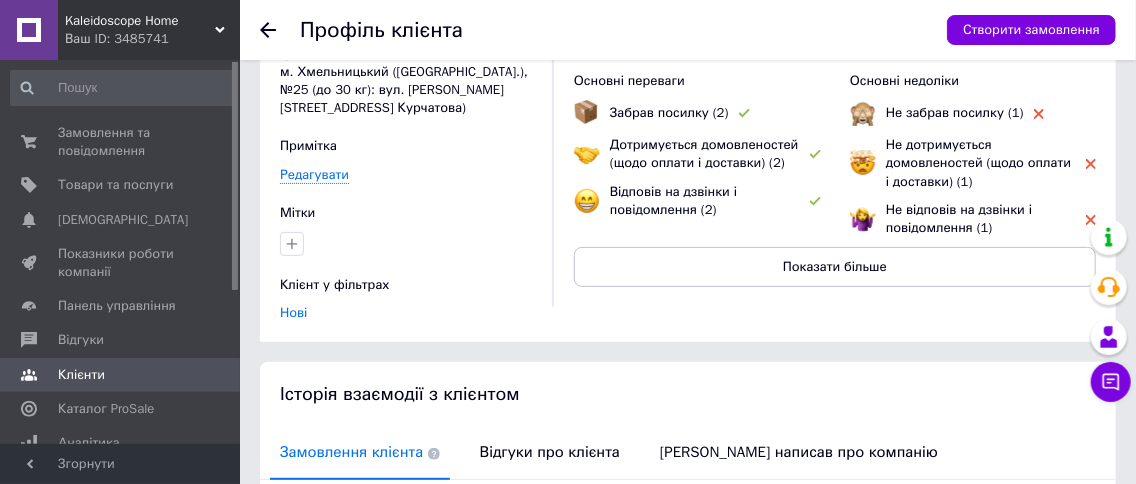 scroll, scrollTop: 299, scrollLeft: 0, axis: vertical 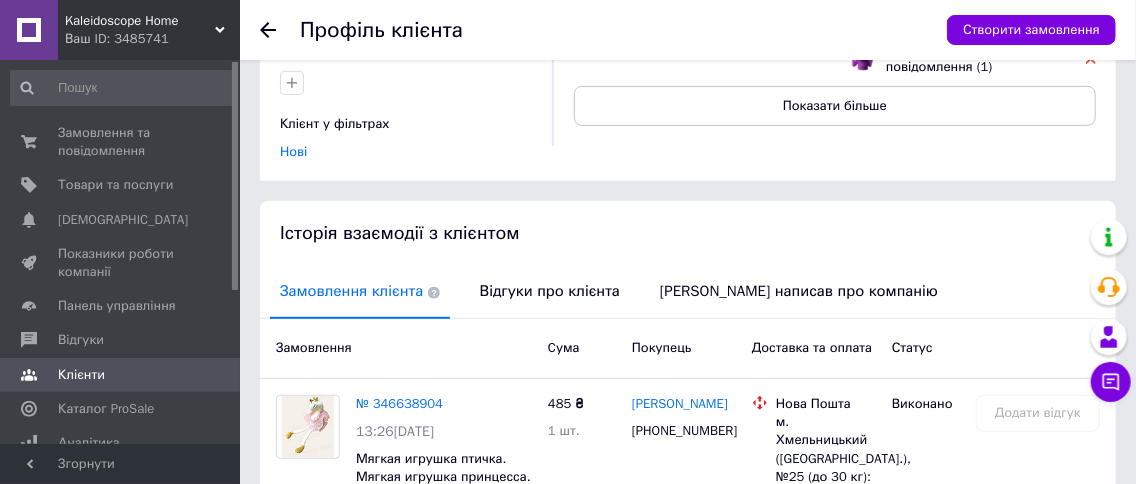 click 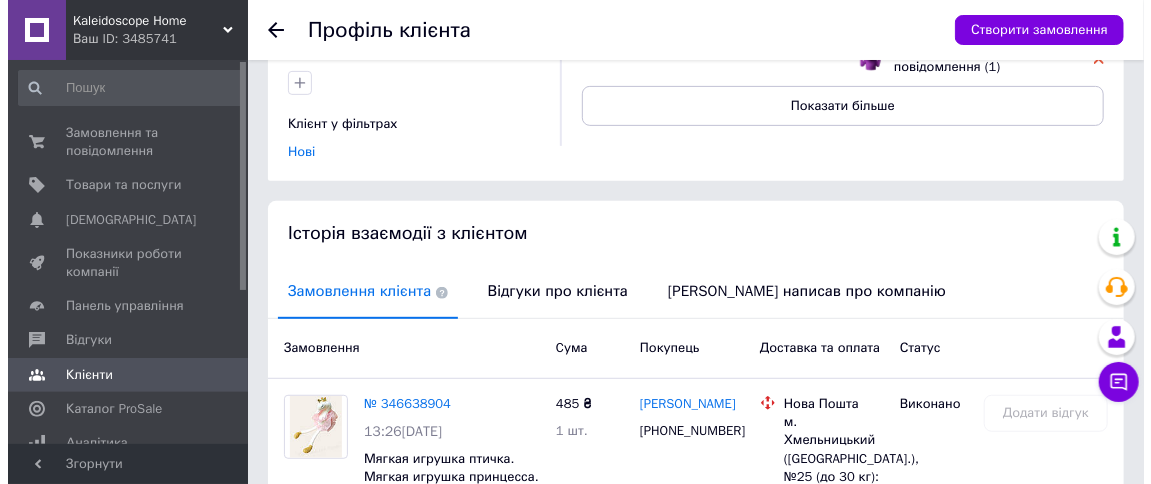 scroll, scrollTop: 0, scrollLeft: 0, axis: both 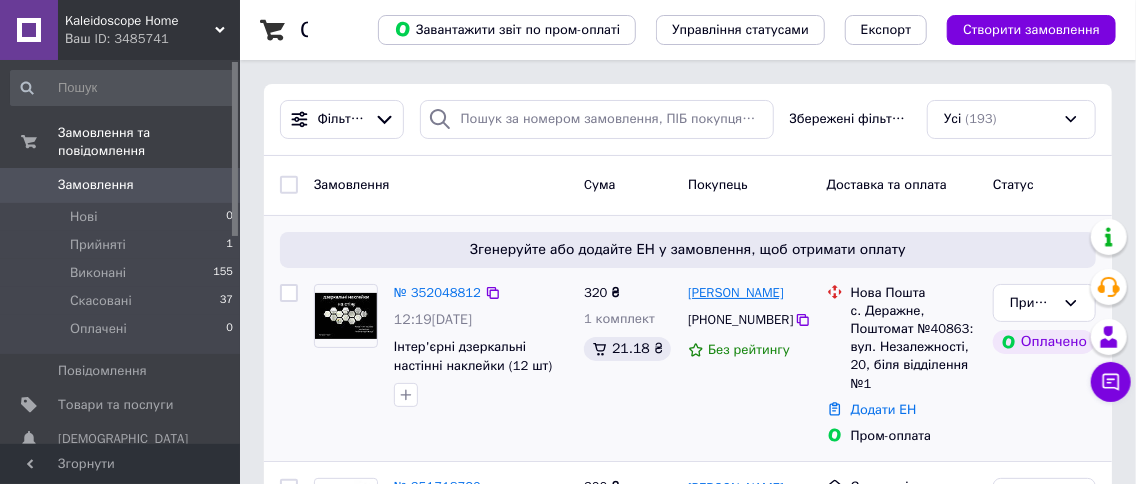 click on "[PERSON_NAME]" at bounding box center [736, 293] 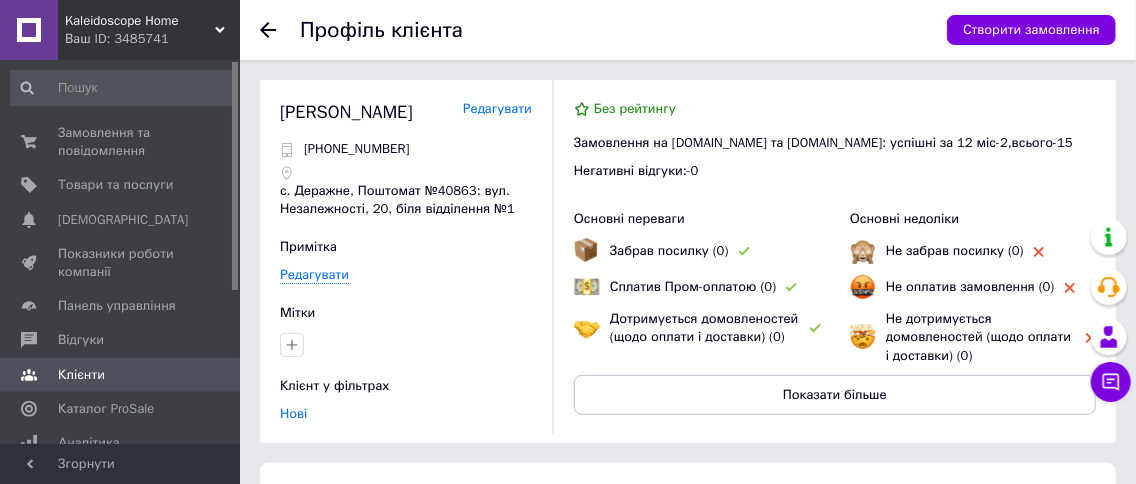 click on "Редагувати" at bounding box center (497, 109) 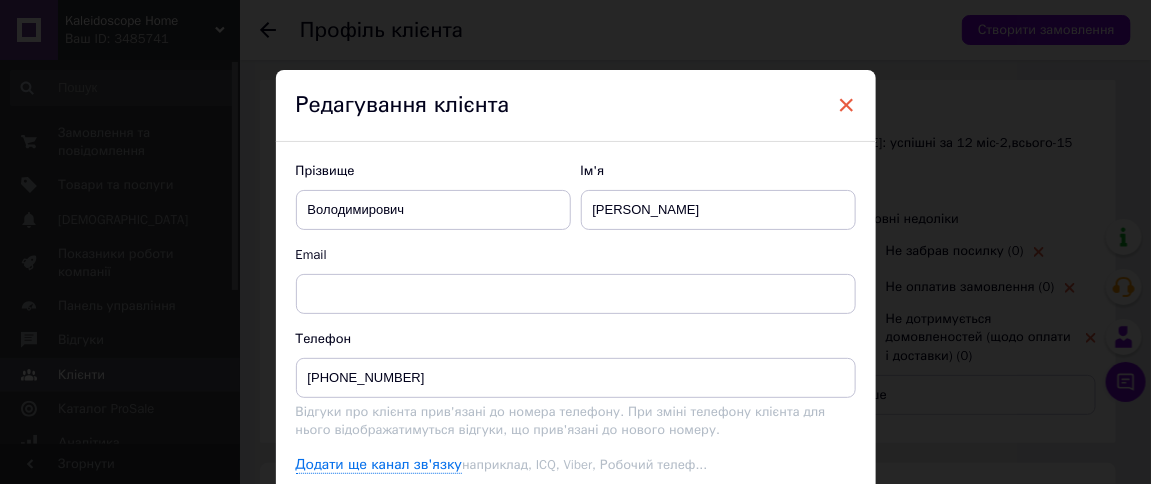 click on "×" at bounding box center [847, 105] 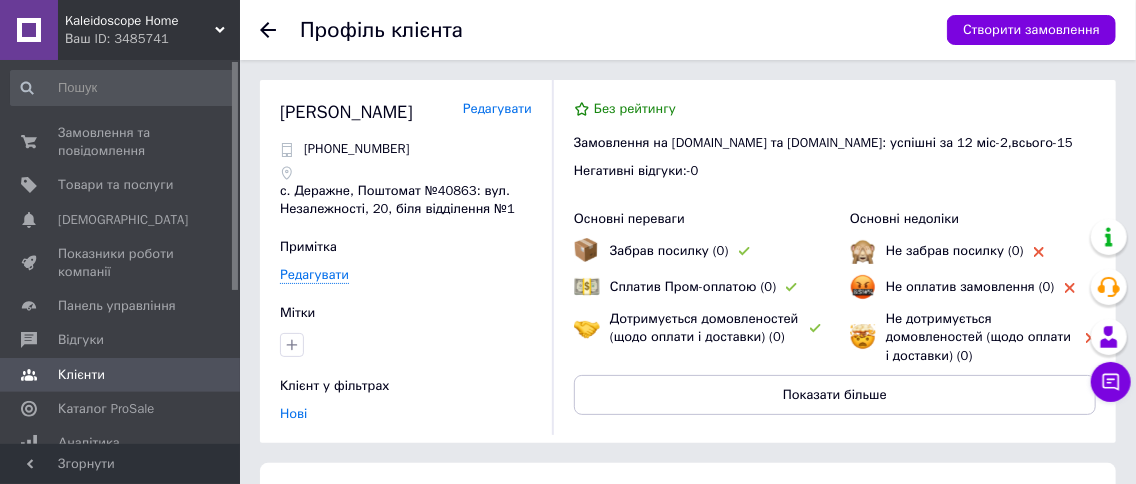 click on "Редагувати" at bounding box center [497, 109] 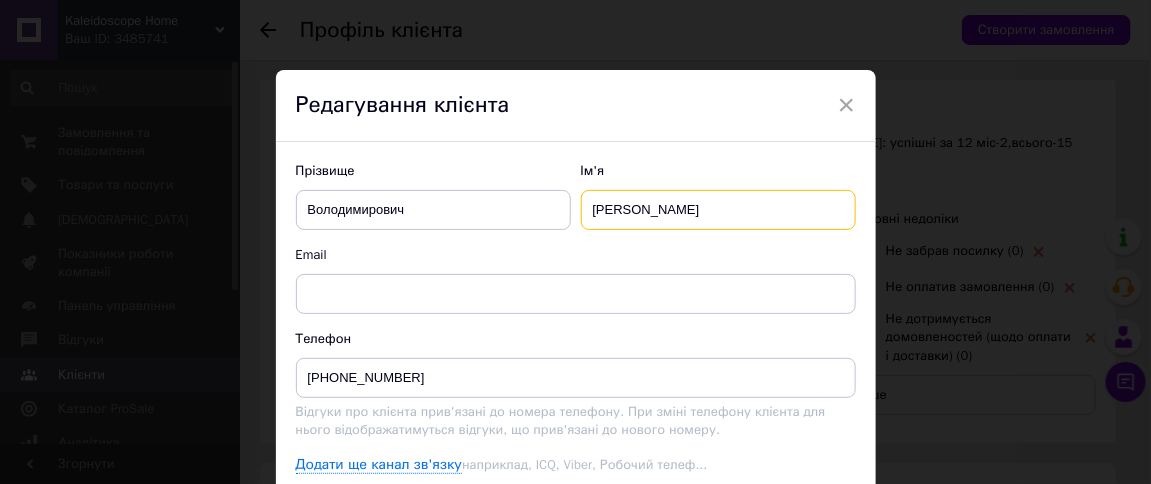 drag, startPoint x: 665, startPoint y: 208, endPoint x: 573, endPoint y: 196, distance: 92.779305 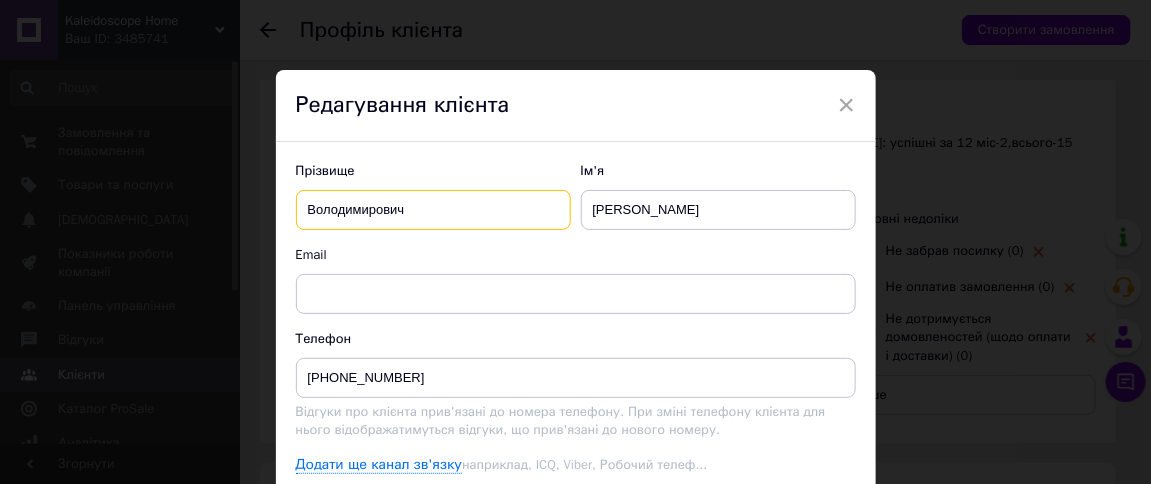click on "Володимирович" at bounding box center [433, 210] 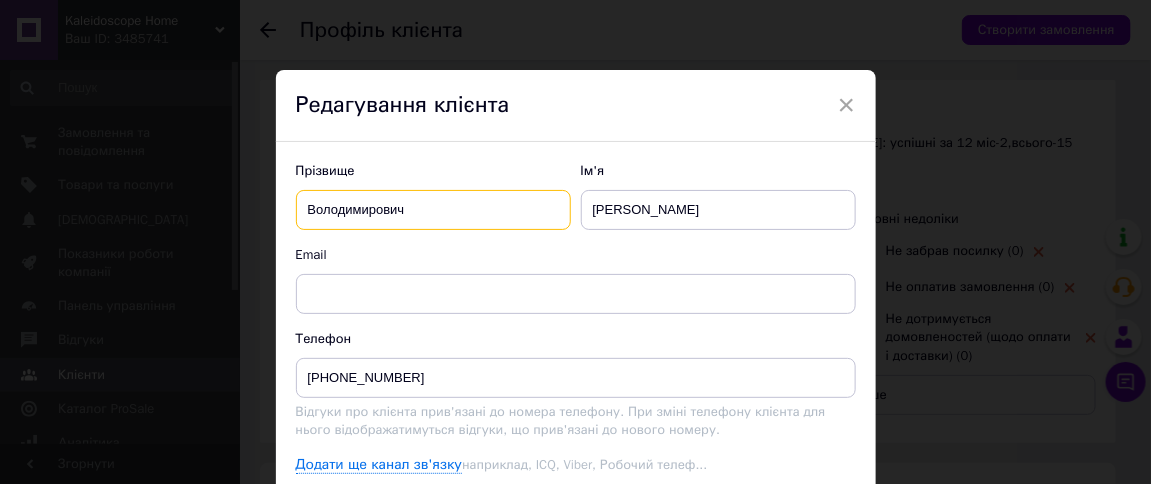 paste on "[PERSON_NAME]" 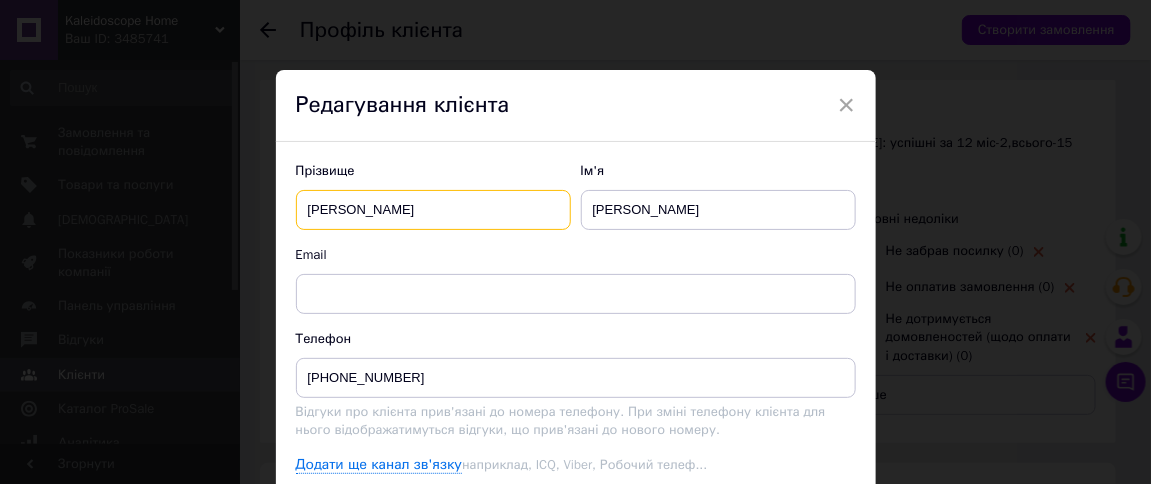 drag, startPoint x: 399, startPoint y: 209, endPoint x: 292, endPoint y: 212, distance: 107.042046 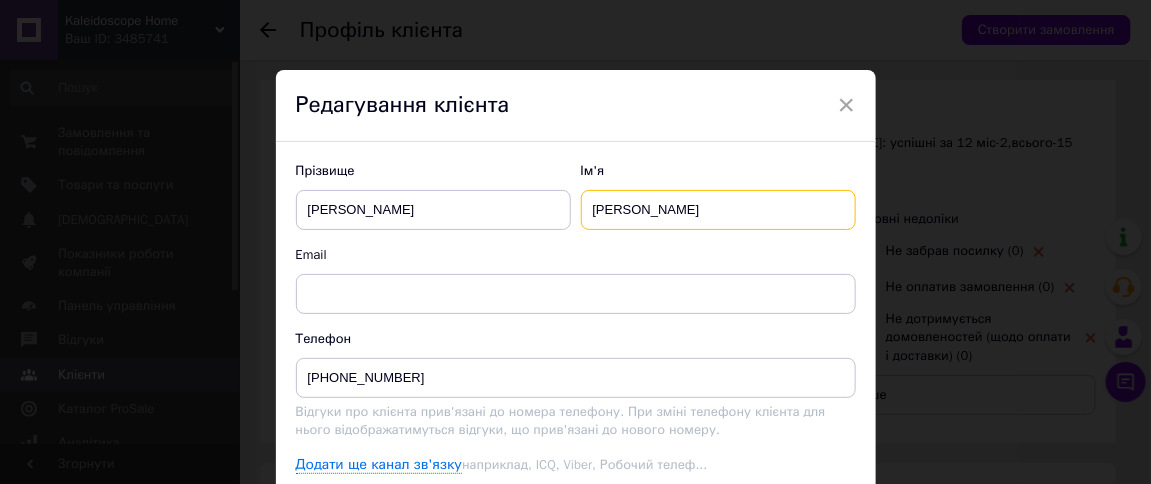 drag, startPoint x: 646, startPoint y: 205, endPoint x: 549, endPoint y: 203, distance: 97.020615 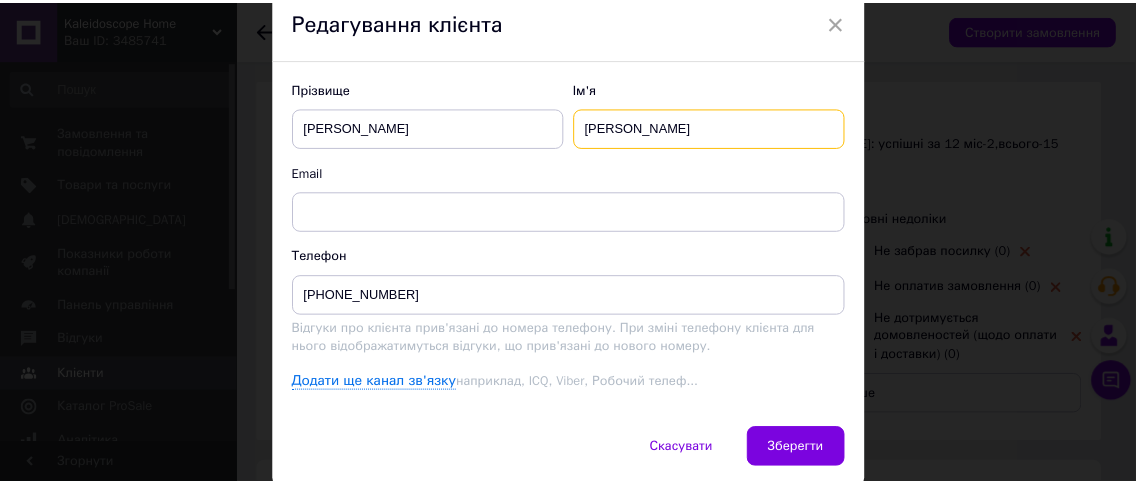 scroll, scrollTop: 150, scrollLeft: 0, axis: vertical 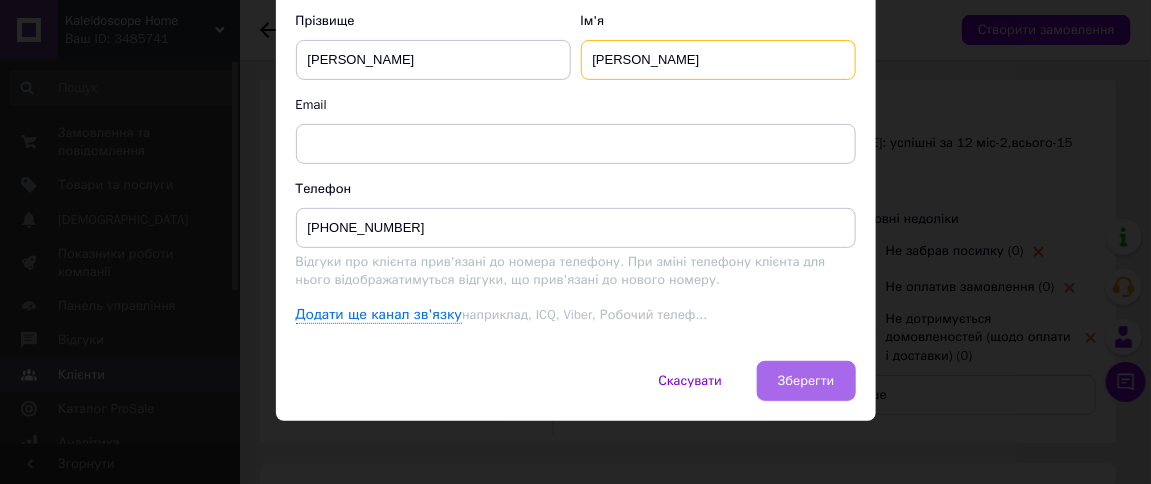 type on "[PERSON_NAME]" 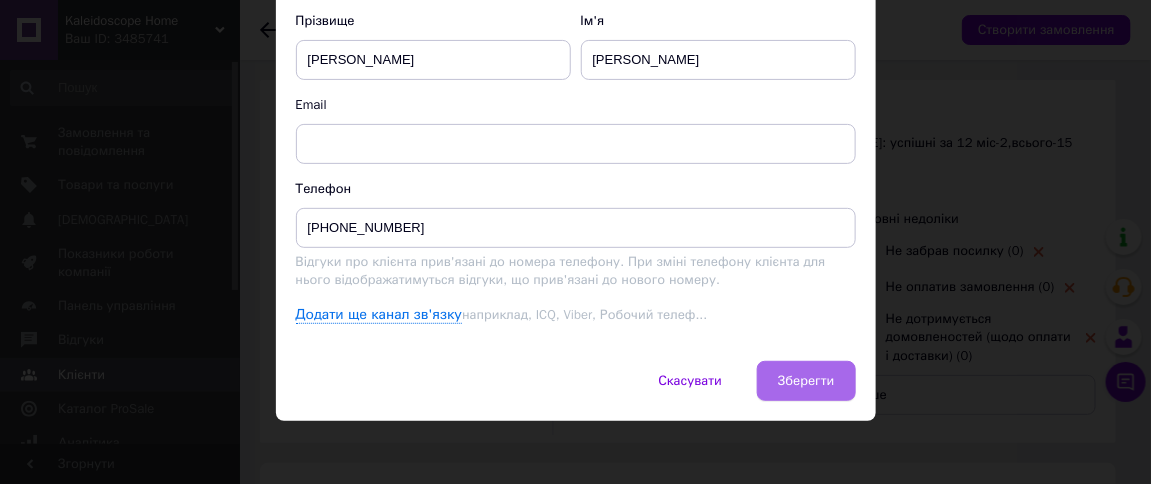 click on "Зберегти" at bounding box center (806, 381) 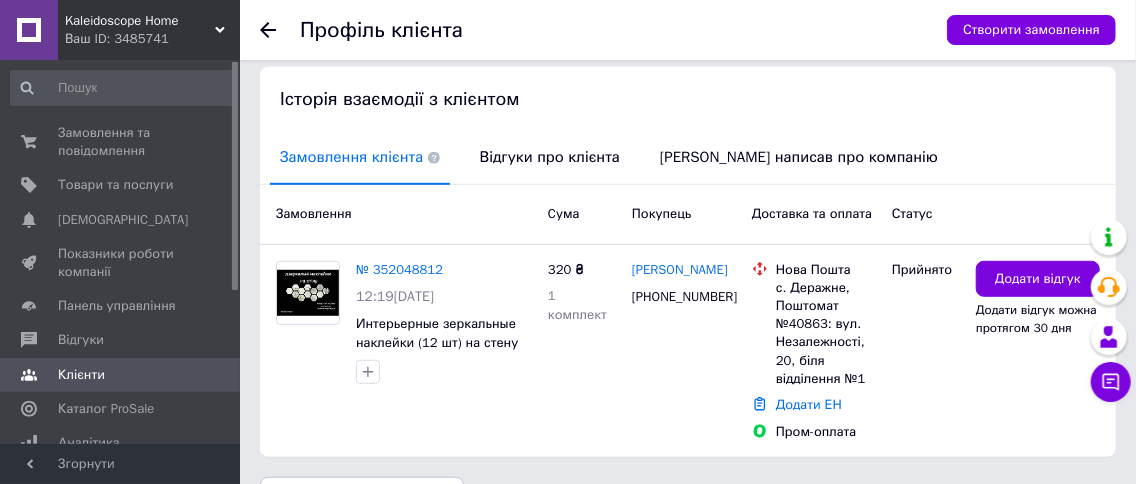 scroll, scrollTop: 399, scrollLeft: 0, axis: vertical 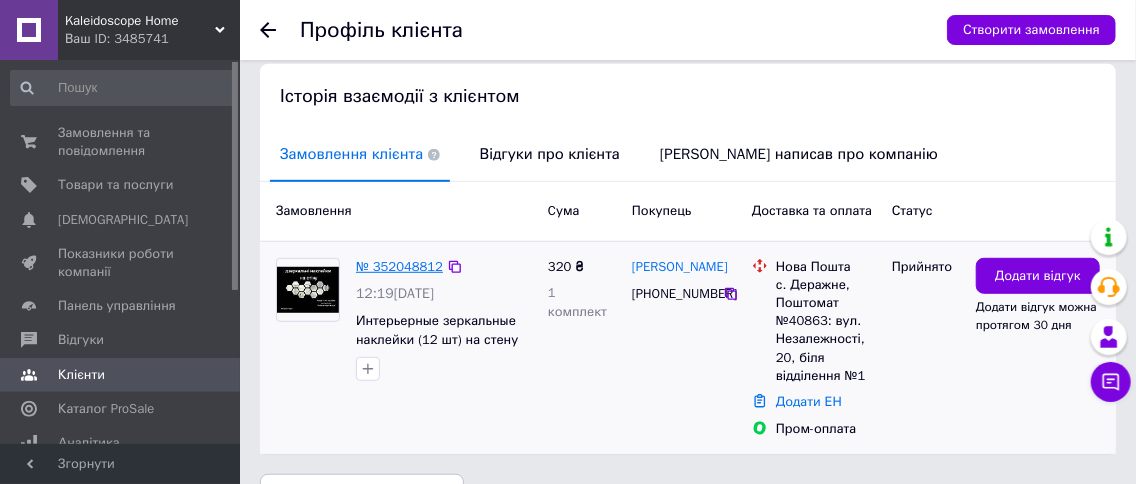 click on "№ 352048812" at bounding box center [399, 266] 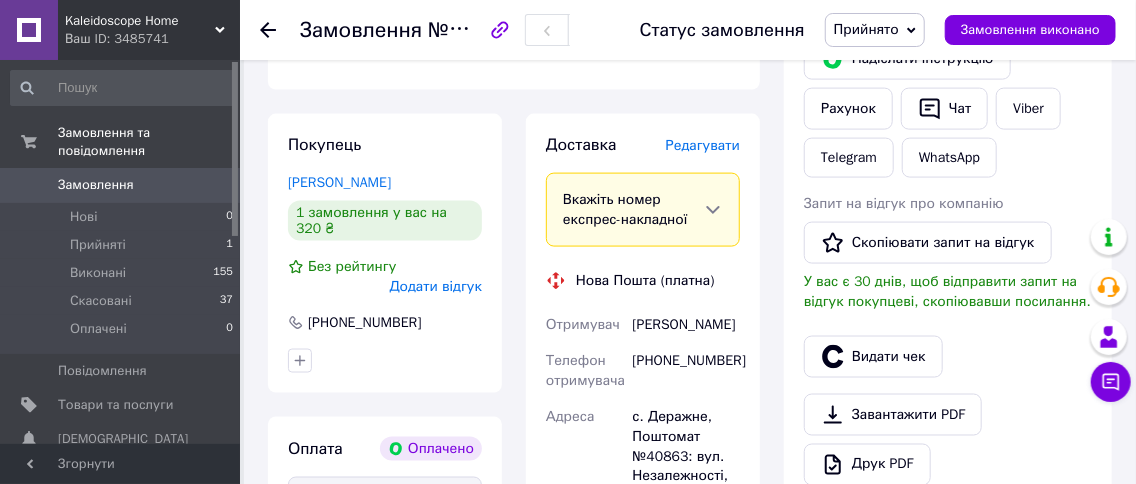 scroll, scrollTop: 1099, scrollLeft: 0, axis: vertical 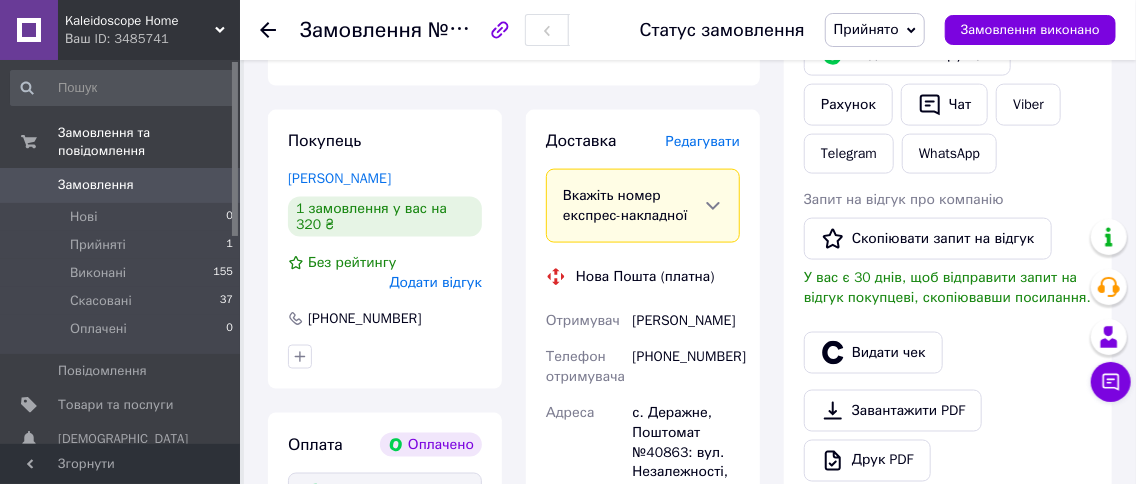 drag, startPoint x: 696, startPoint y: 301, endPoint x: 632, endPoint y: 303, distance: 64.03124 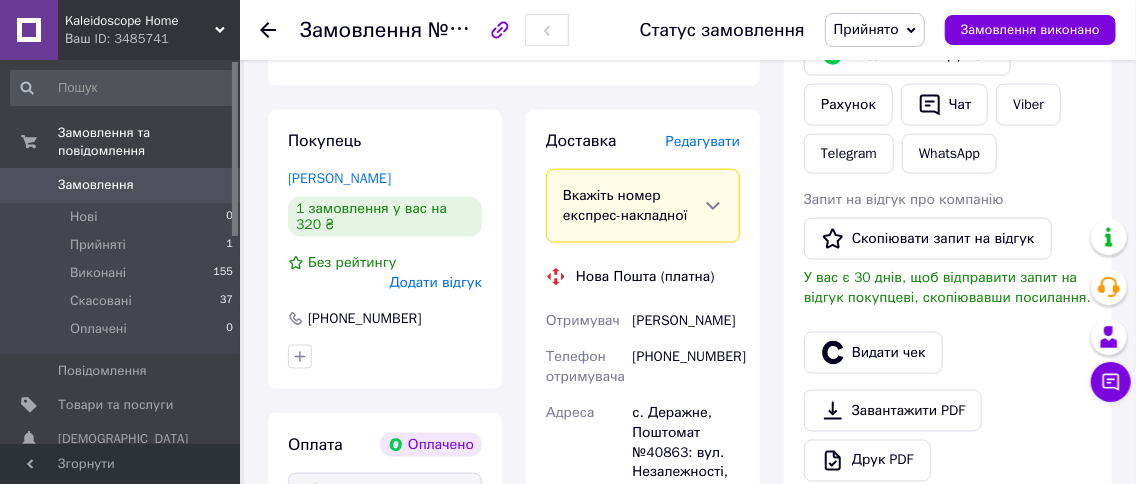 copy on "[PERSON_NAME]" 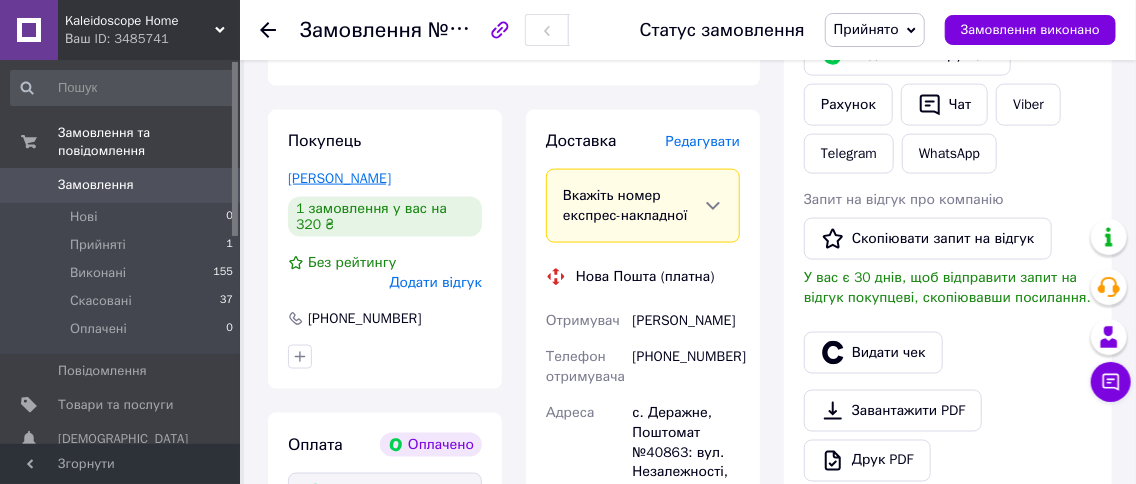 click on "[PERSON_NAME]" at bounding box center (339, 178) 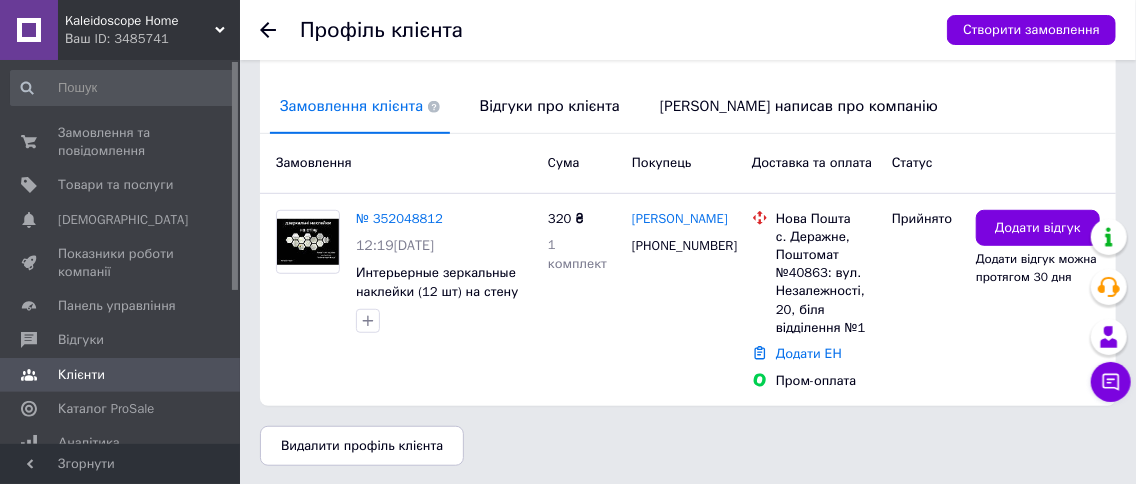 scroll, scrollTop: 247, scrollLeft: 0, axis: vertical 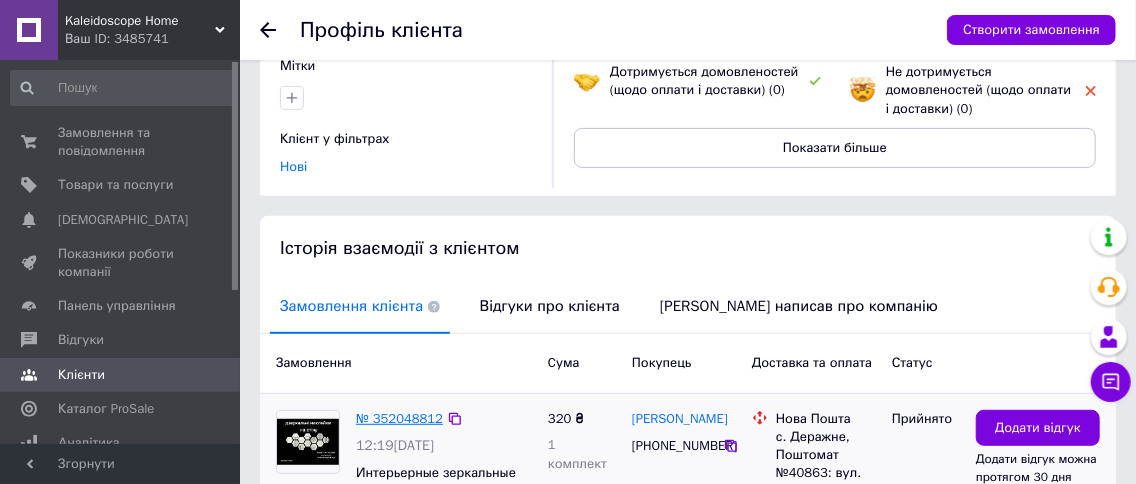 click on "№ 352048812" at bounding box center [399, 418] 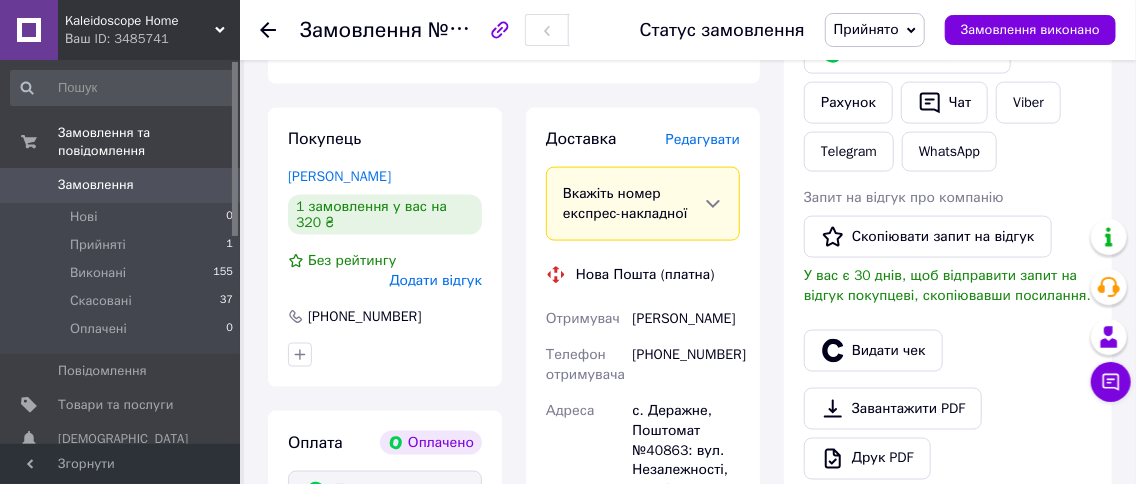 scroll, scrollTop: 1099, scrollLeft: 0, axis: vertical 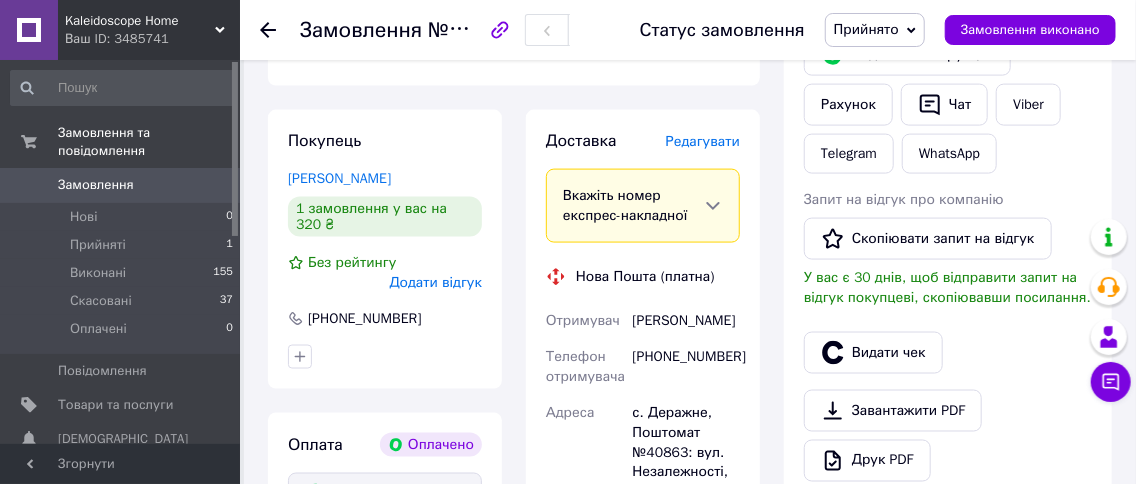 drag, startPoint x: 693, startPoint y: 304, endPoint x: 632, endPoint y: 296, distance: 61.522354 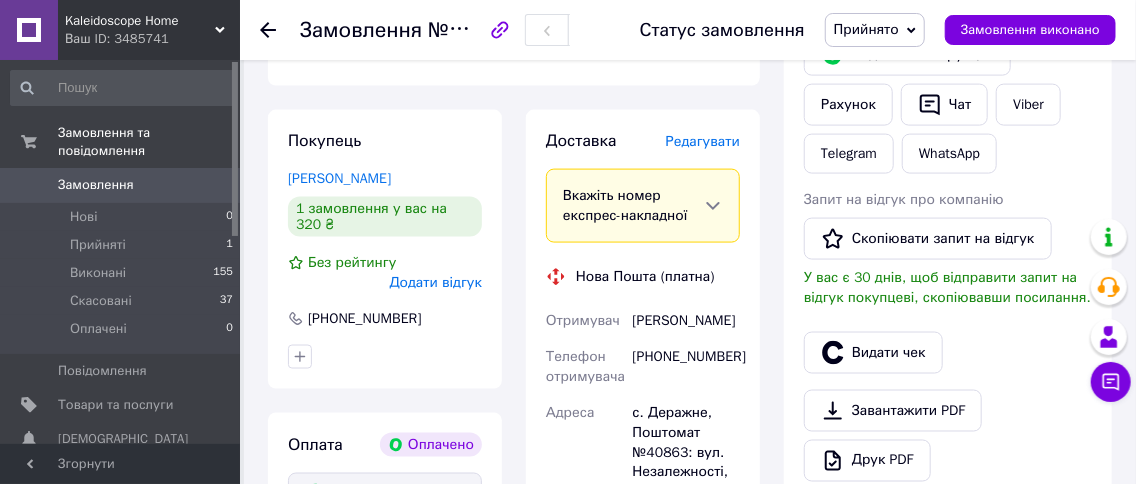 copy on "[PERSON_NAME]" 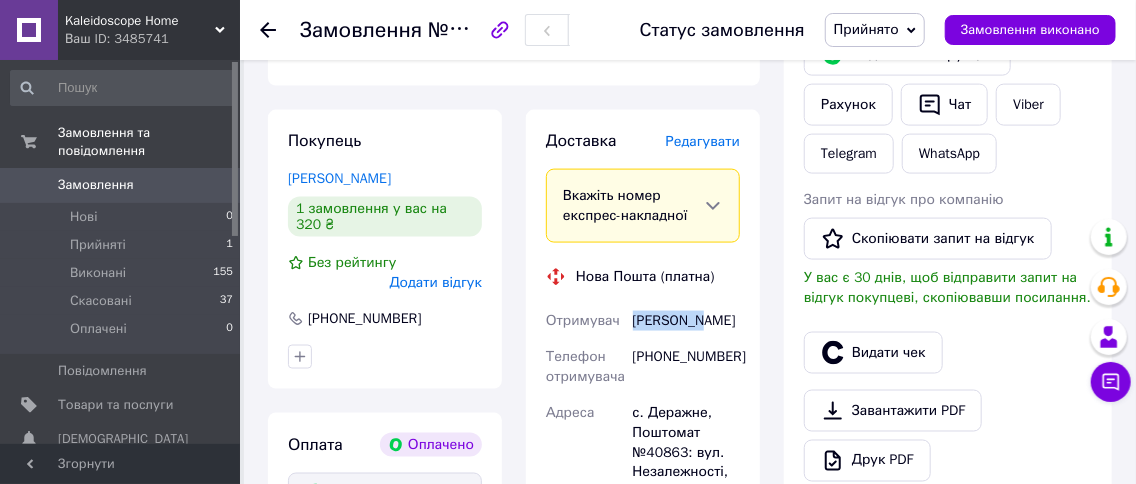 drag, startPoint x: 708, startPoint y: 284, endPoint x: 632, endPoint y: 289, distance: 76.1643 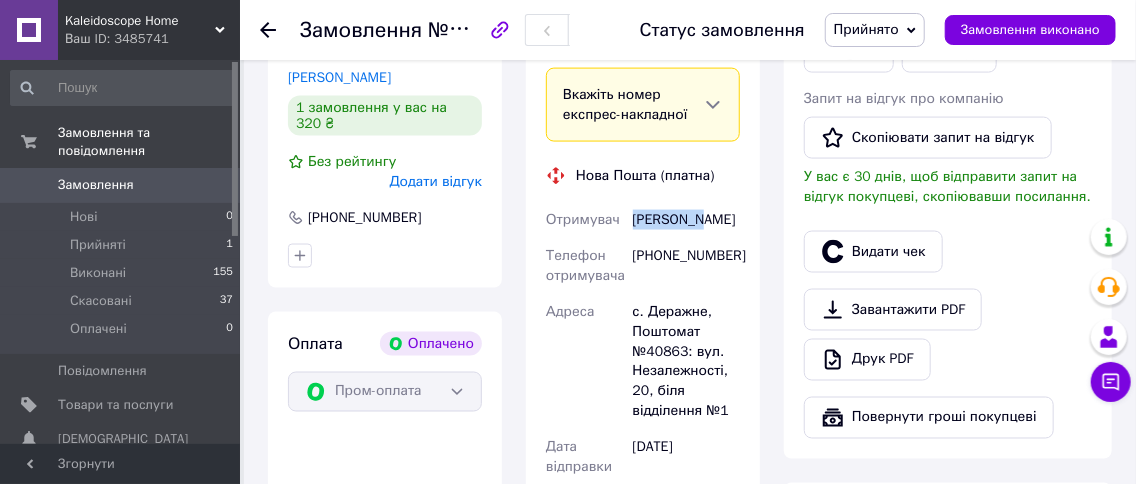 scroll, scrollTop: 1299, scrollLeft: 0, axis: vertical 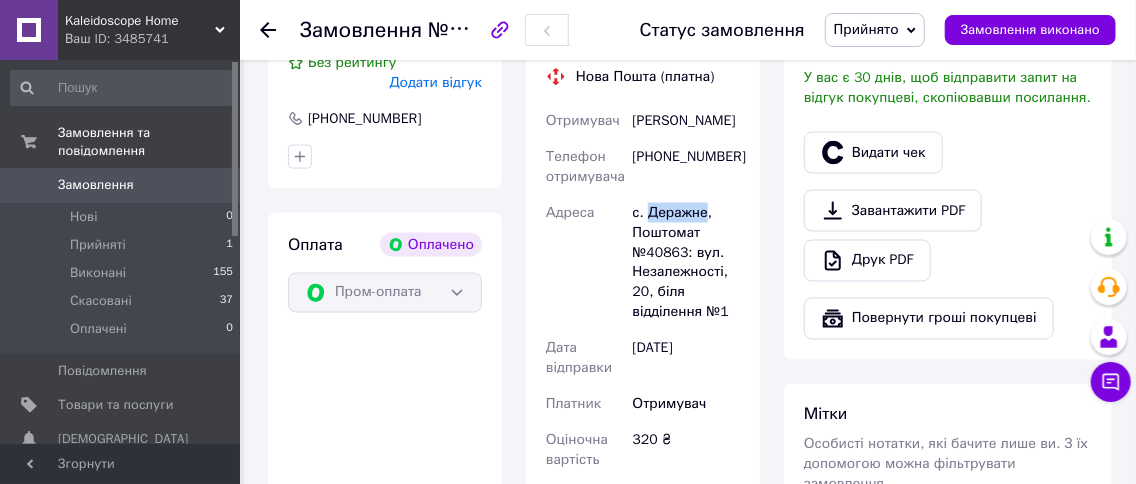 drag, startPoint x: 650, startPoint y: 194, endPoint x: 703, endPoint y: 193, distance: 53.009434 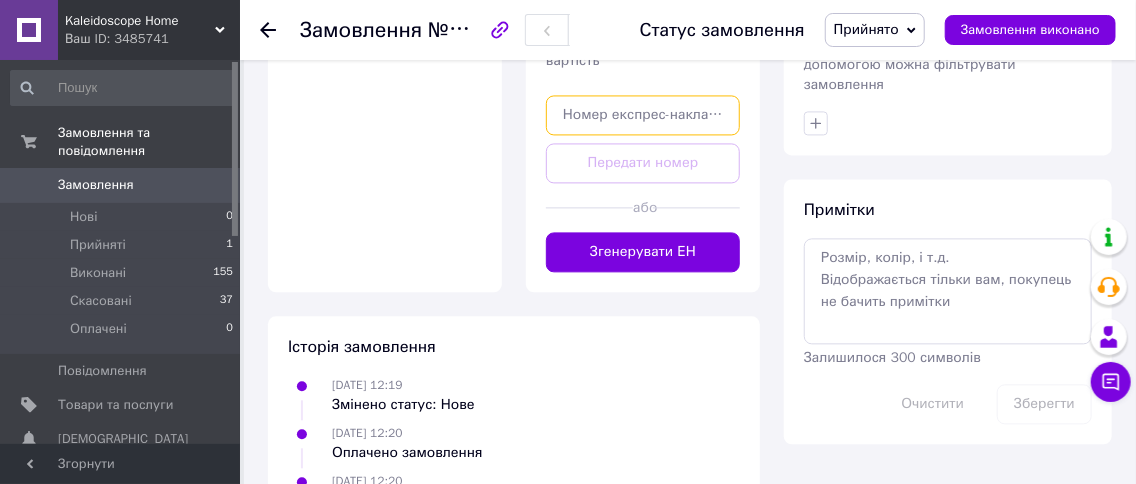 click at bounding box center (643, 115) 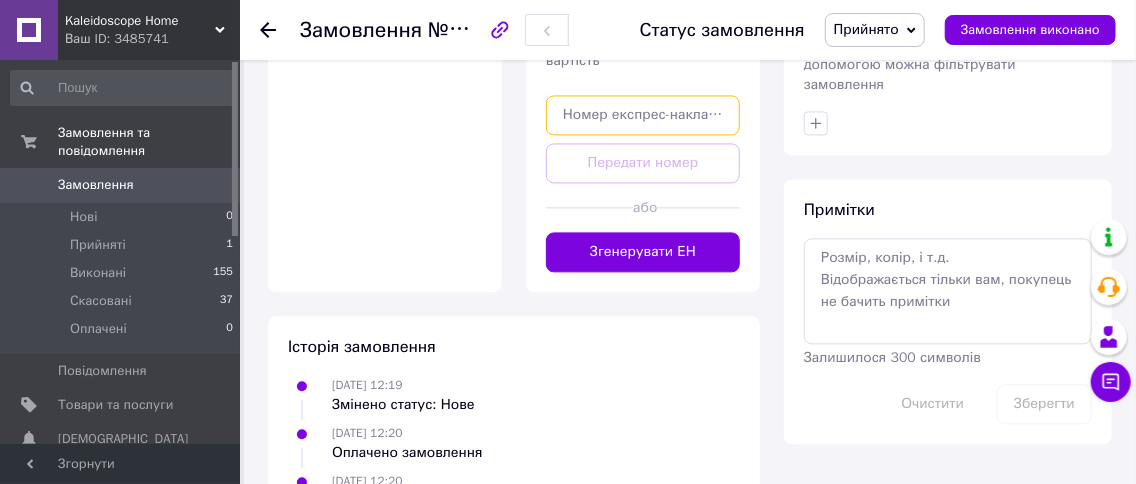 paste on "20451203139065" 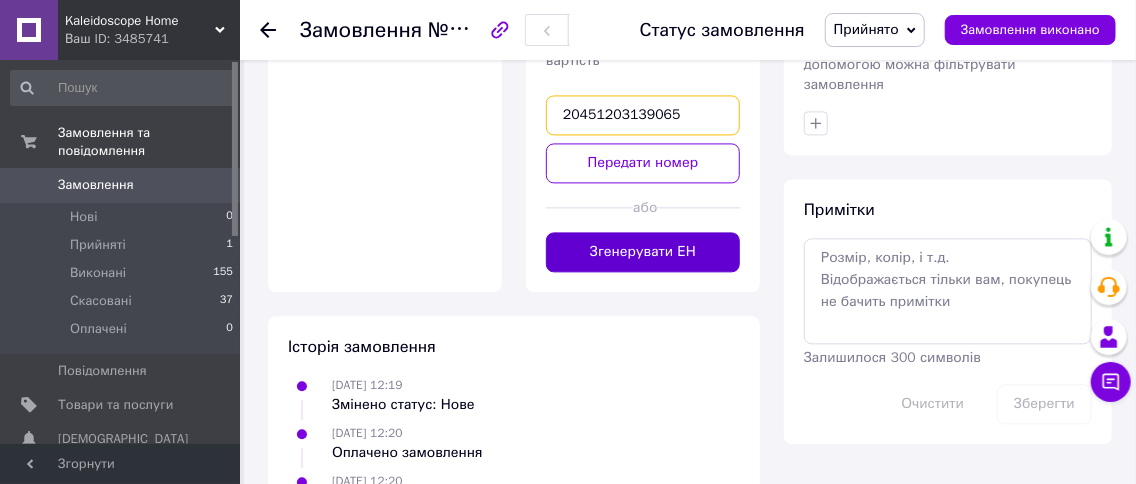 type on "20451203139065" 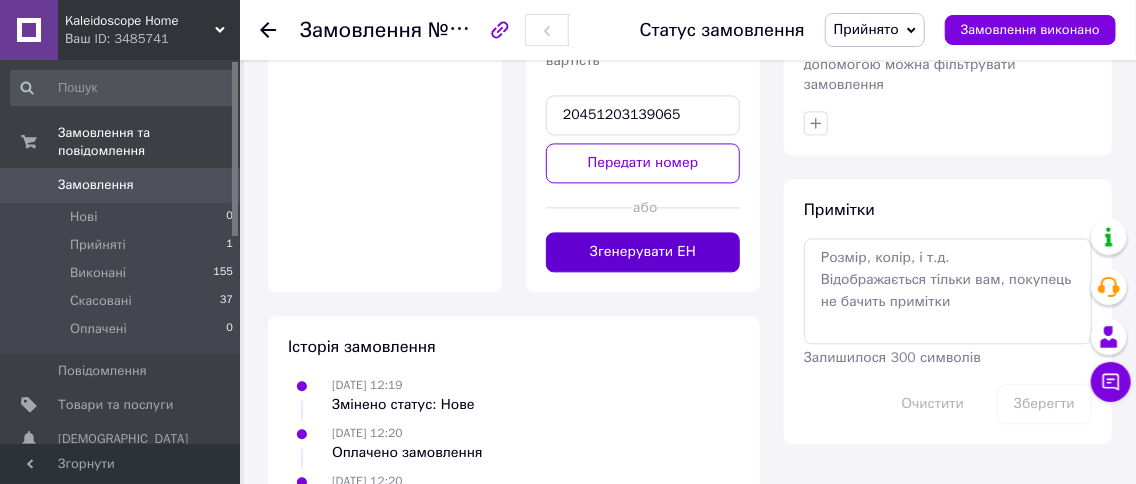 click on "Згенерувати ЕН" at bounding box center [643, 252] 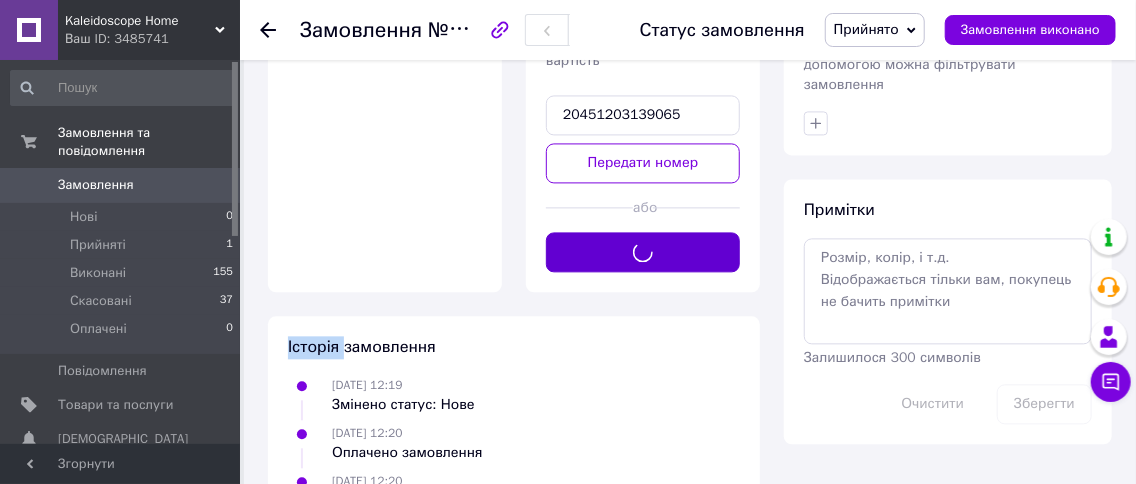 click on "Доставка [PERSON_NAME] Вкажіть номер експрес-накладної Обов'язково введіть номер експрес-накладної,
якщо створювали її не на цій сторінці. У разі,
якщо номер ЕН не буде доданий, ми не зможемо
виплатити гроші за замовлення Мобільний номер покупця (із замовлення) повинен відповідати номеру отримувача за накладною Нова Пошта (платна) Отримувач [PERSON_NAME] Телефон отримувача [PHONE_NUMBER] Адреса с. Деражне, Поштомат №40863: вул. Незалежності, 20, біля відділення №1 Дата відправки [DATE] Платник Отримувач Оціночна вартість 320 ₴ 20451203139065 Передати номер або" at bounding box center (643, -99) 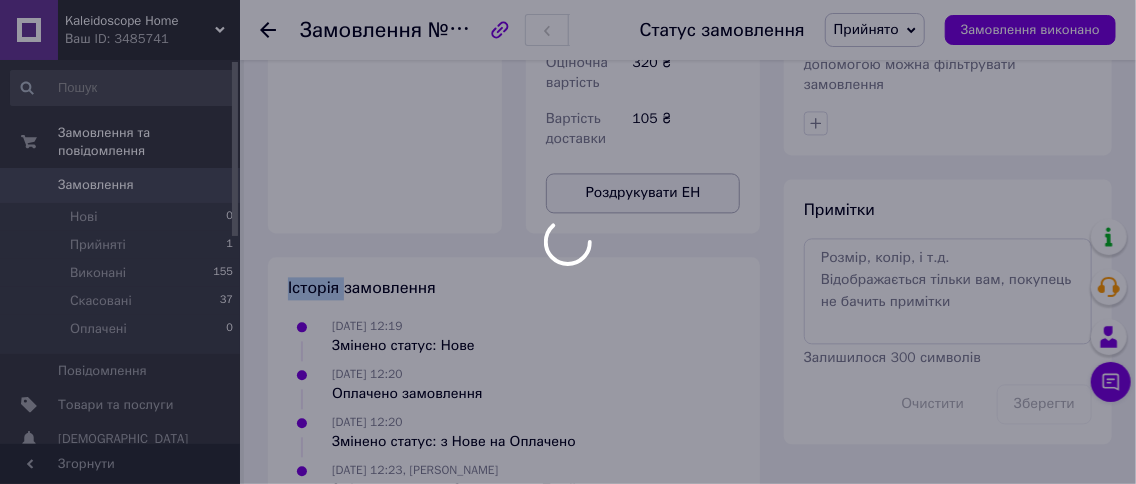 click on "Kaleidoscope Home Ваш ID: 3485741 Сайт Kaleidoscope Home Кабінет покупця Перевірити стан системи Сторінка на порталі Довідка Вийти Замовлення та повідомлення Замовлення 0 Нові 0 Прийняті 1 Виконані 155 Скасовані 37 Оплачені 0 Повідомлення 0 Товари та послуги Сповіщення 0 0 Показники роботи компанії Панель управління Відгуки Клієнти Каталог ProSale Аналітика Інструменти веб-майстра та SEO Управління сайтом Гаманець компанії [PERSON_NAME] Тарифи та рахунки Prom топ Згорнути
Замовлення №352048812 Статус замовлення Прийнято 1" at bounding box center [568, -578] 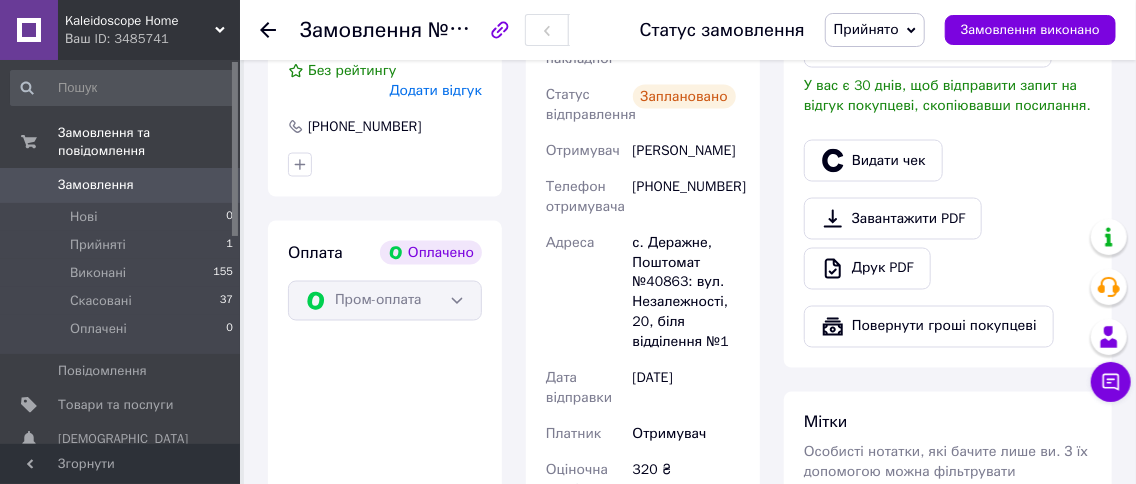 scroll, scrollTop: 1199, scrollLeft: 0, axis: vertical 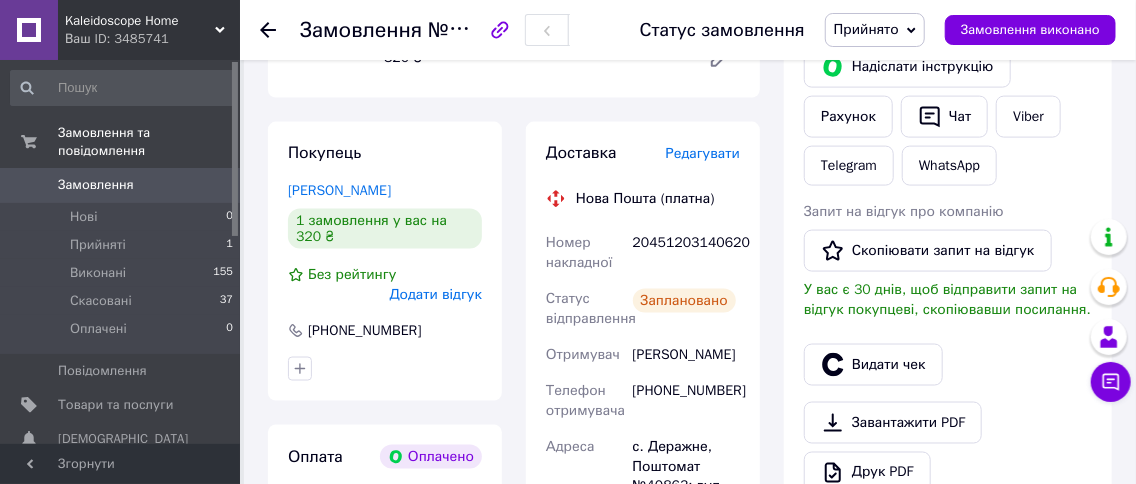 click on "Редагувати" at bounding box center [703, 153] 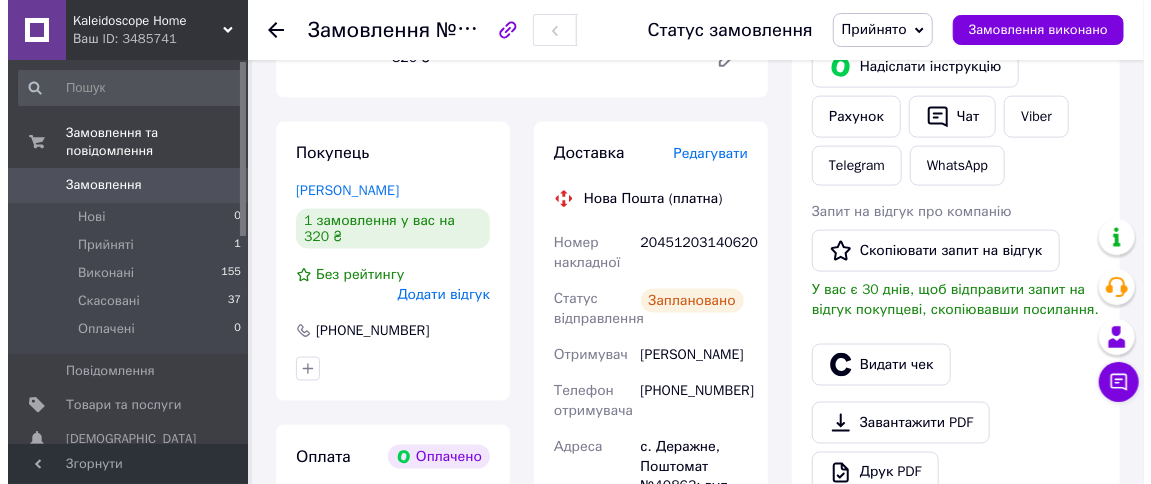 scroll, scrollTop: 1067, scrollLeft: 0, axis: vertical 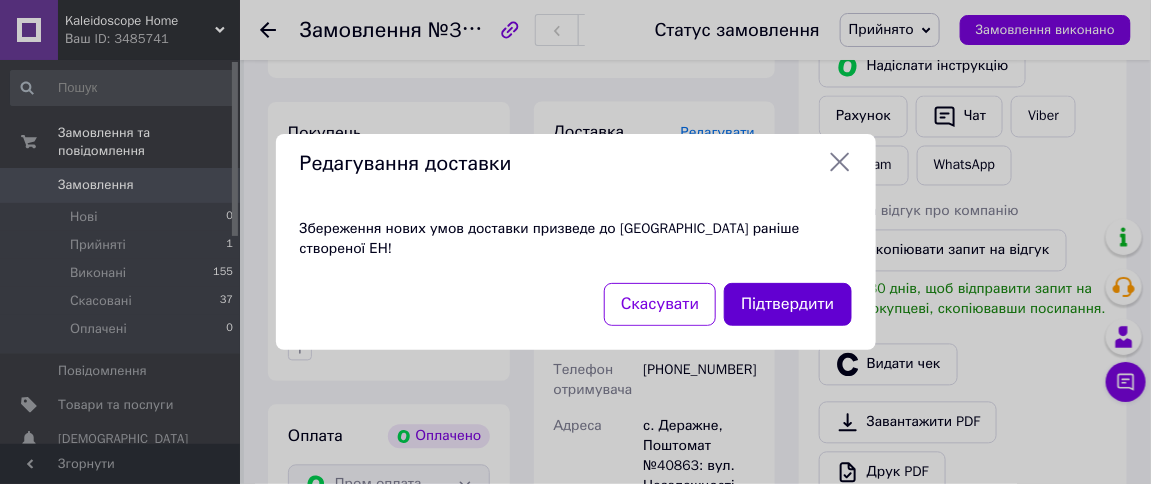 click on "Підтвердити" at bounding box center (787, 304) 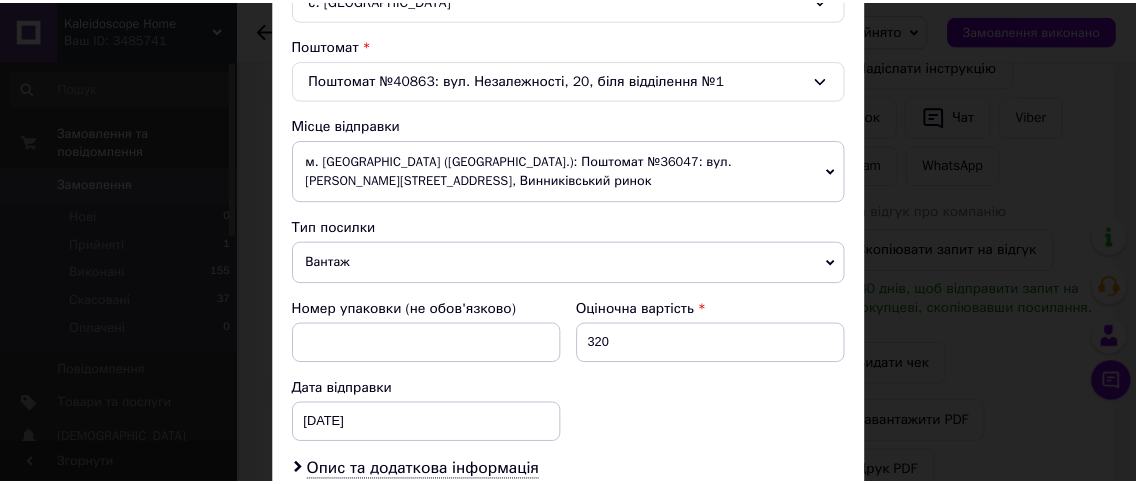 scroll, scrollTop: 832, scrollLeft: 0, axis: vertical 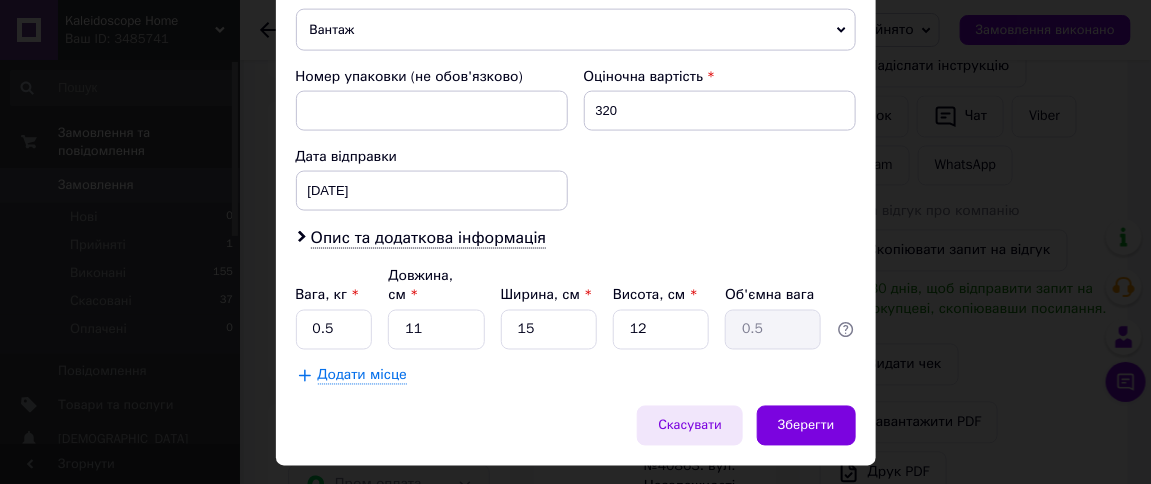 click on "Скасувати" at bounding box center (690, 426) 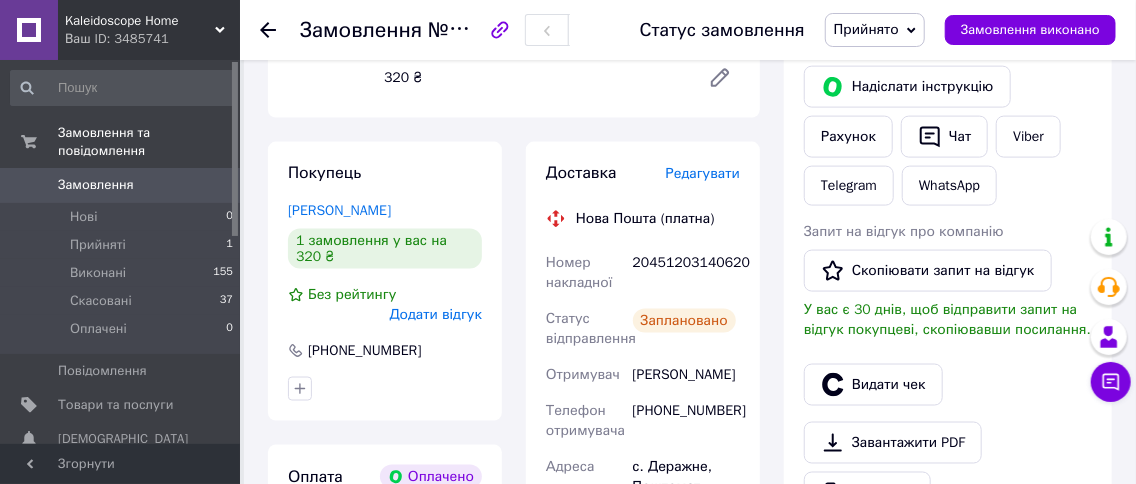 click on "Редагувати" at bounding box center (703, 173) 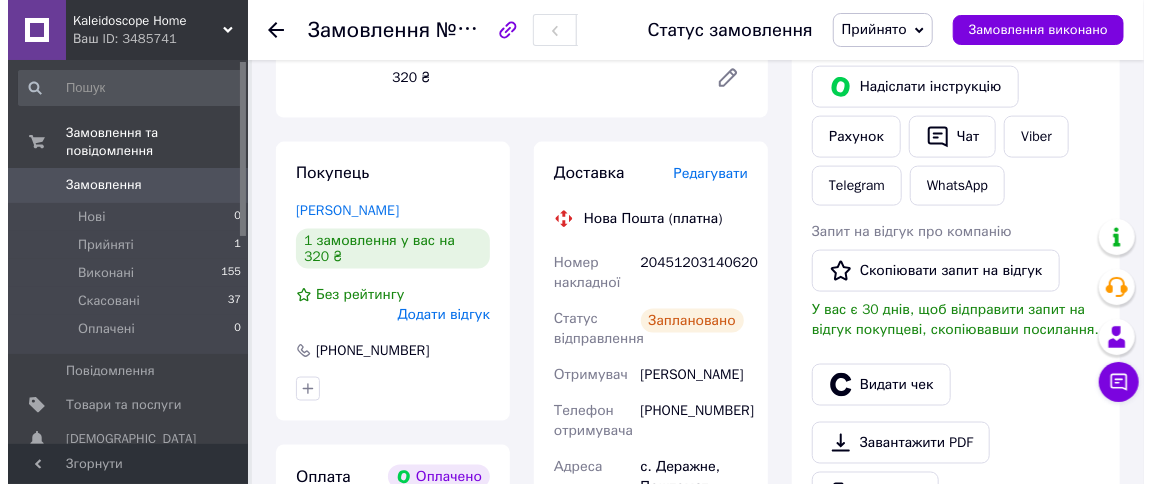 scroll, scrollTop: 1047, scrollLeft: 0, axis: vertical 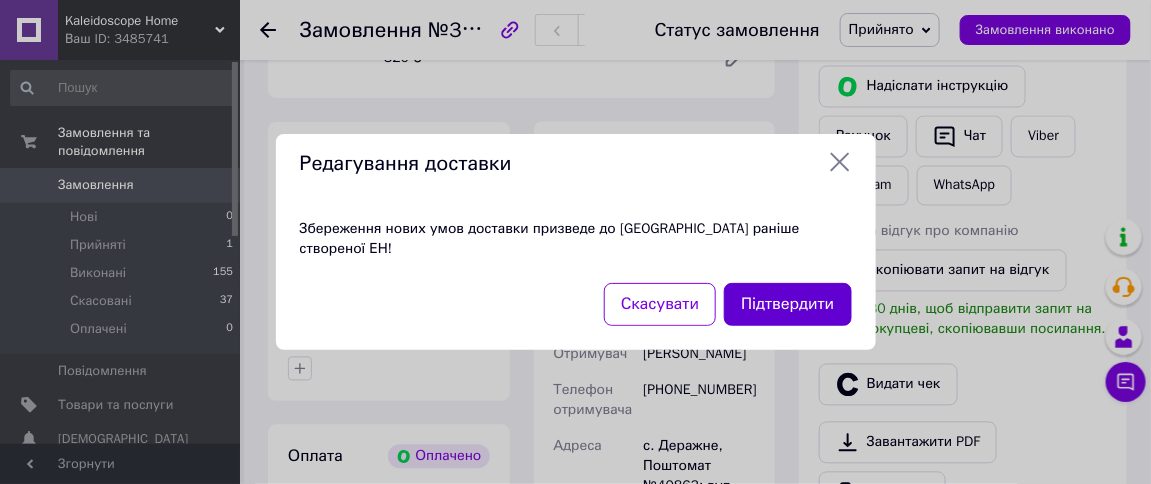 click on "Підтвердити" at bounding box center (787, 304) 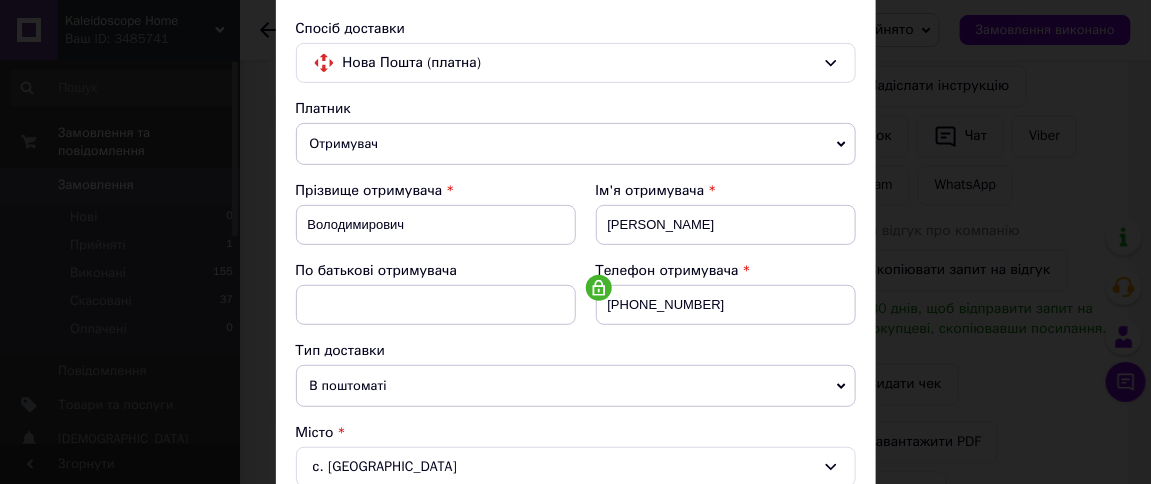 scroll, scrollTop: 0, scrollLeft: 0, axis: both 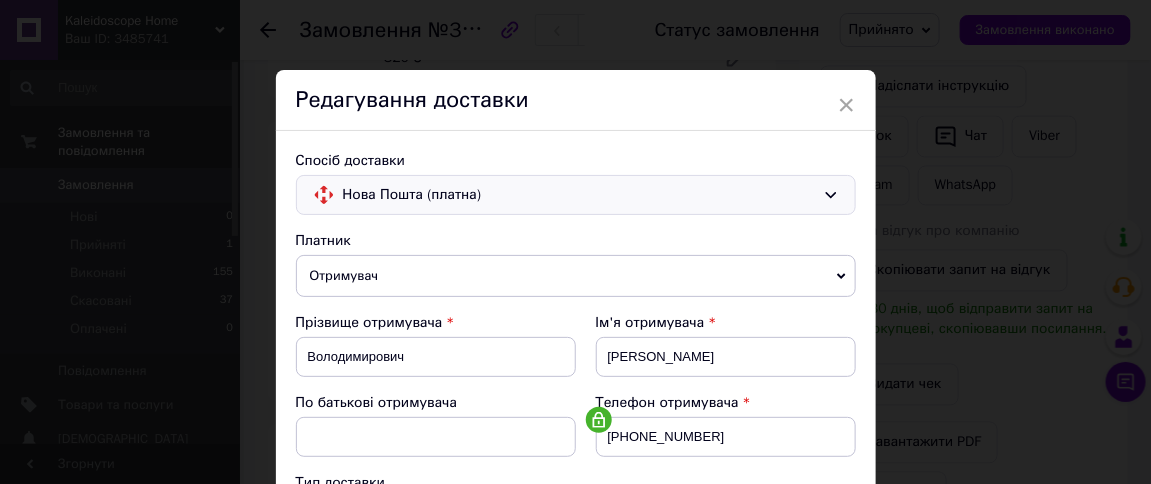click 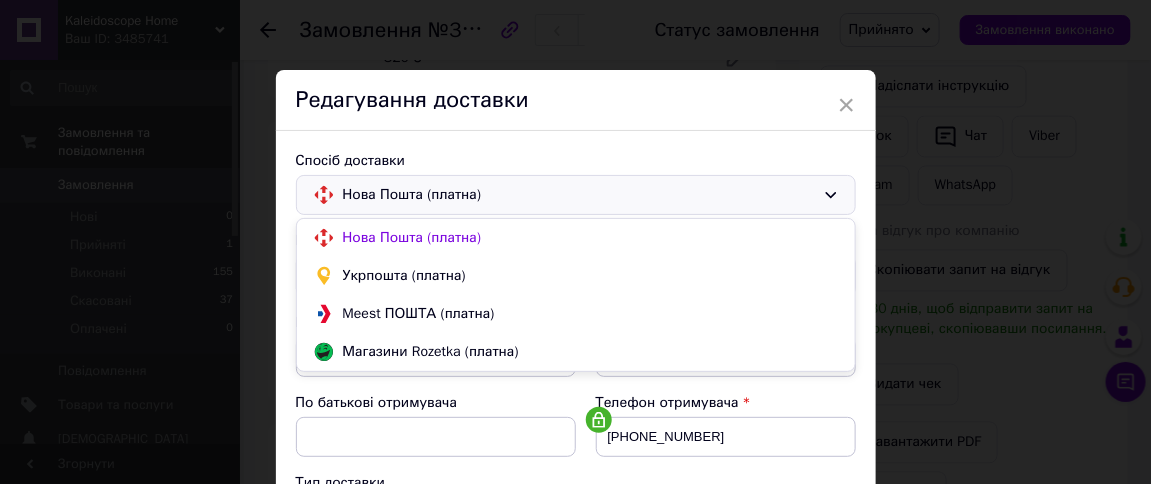 click 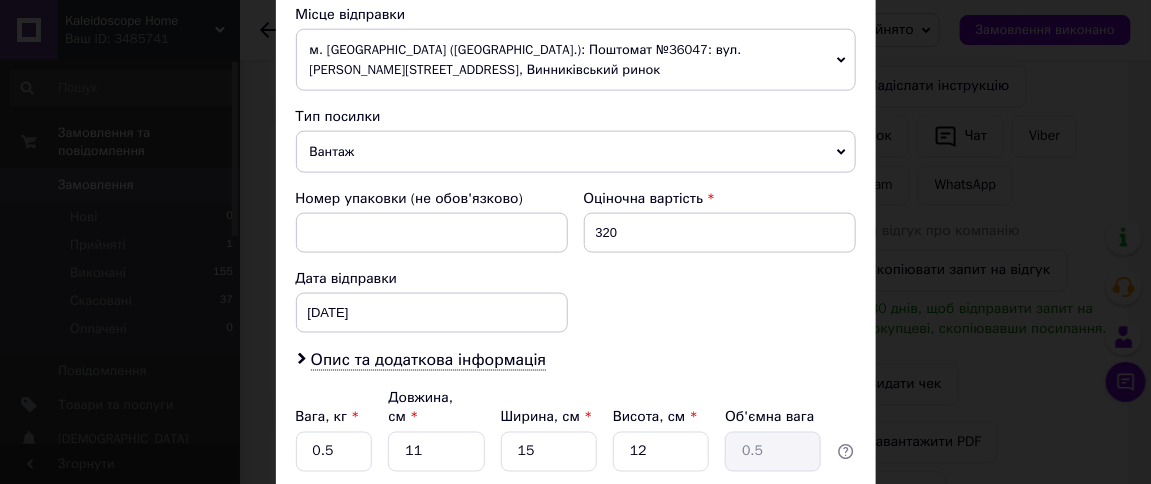 scroll, scrollTop: 532, scrollLeft: 0, axis: vertical 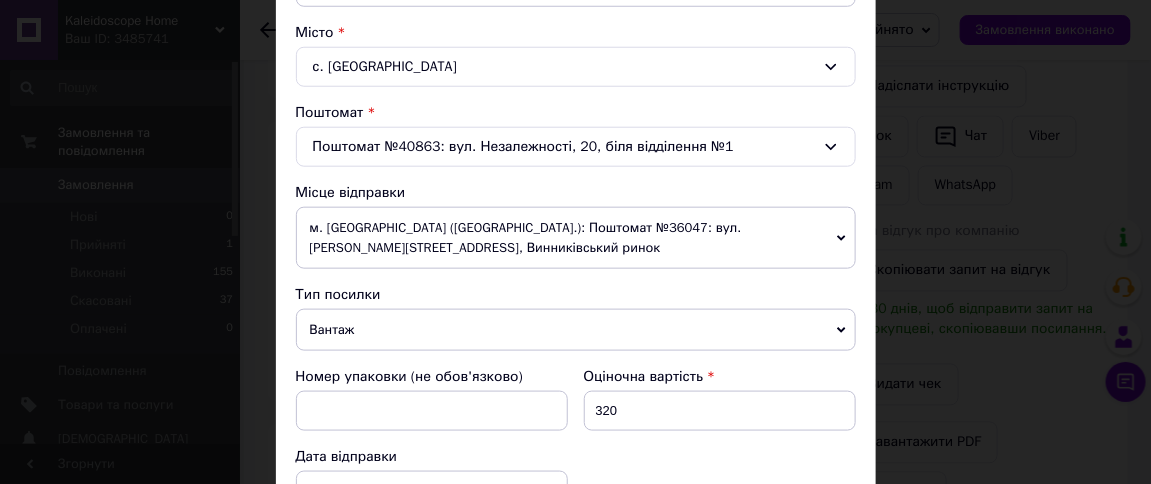 click on "Вантаж" at bounding box center (576, 330) 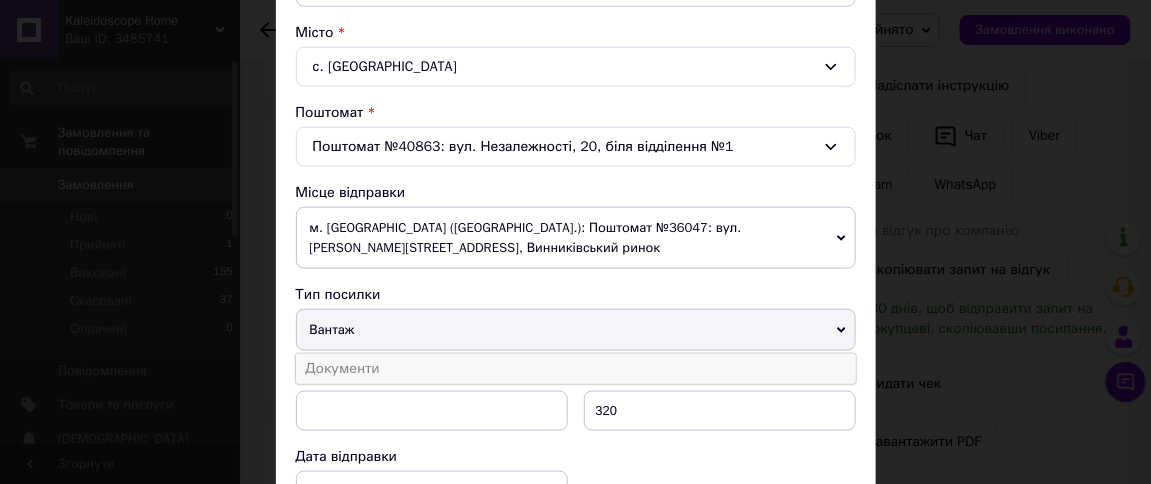 click on "Документи" at bounding box center [576, 369] 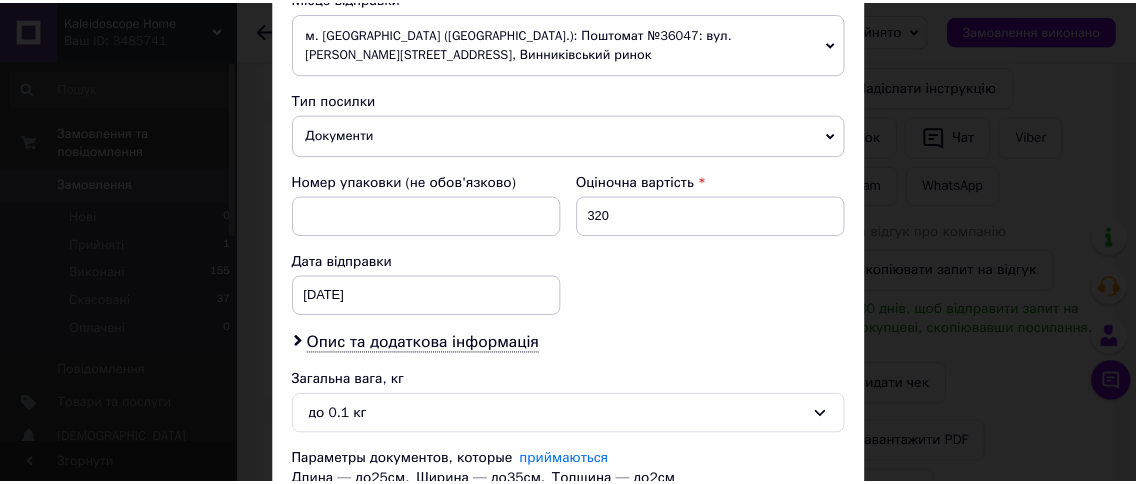 scroll, scrollTop: 832, scrollLeft: 0, axis: vertical 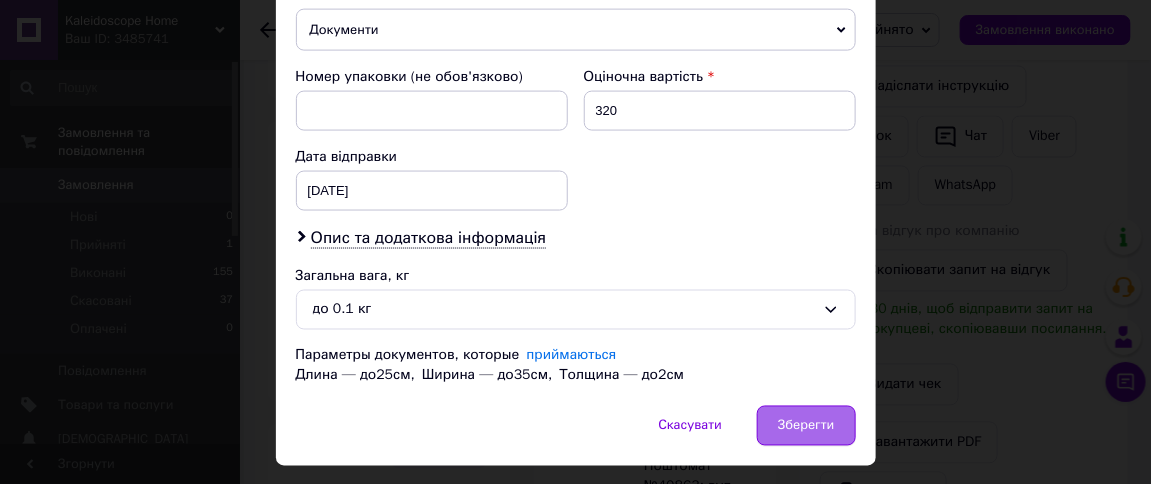 click on "Зберегти" at bounding box center (806, 426) 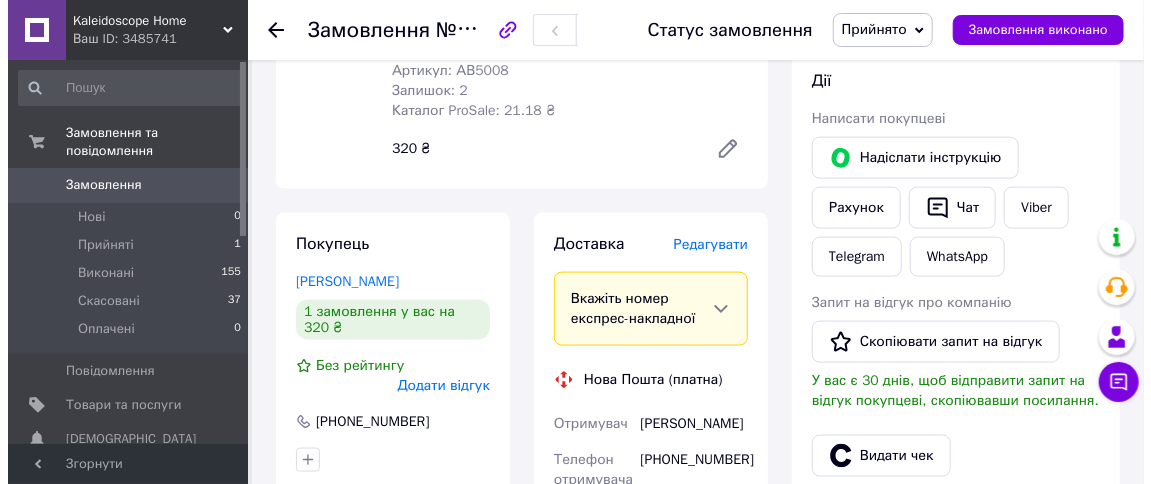 scroll, scrollTop: 847, scrollLeft: 0, axis: vertical 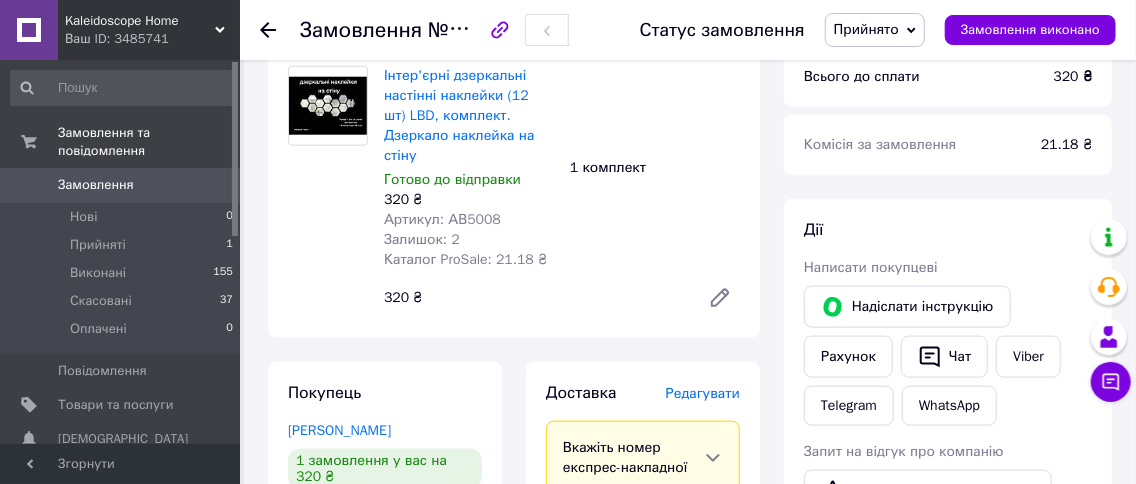 click on "Редагувати" at bounding box center [703, 393] 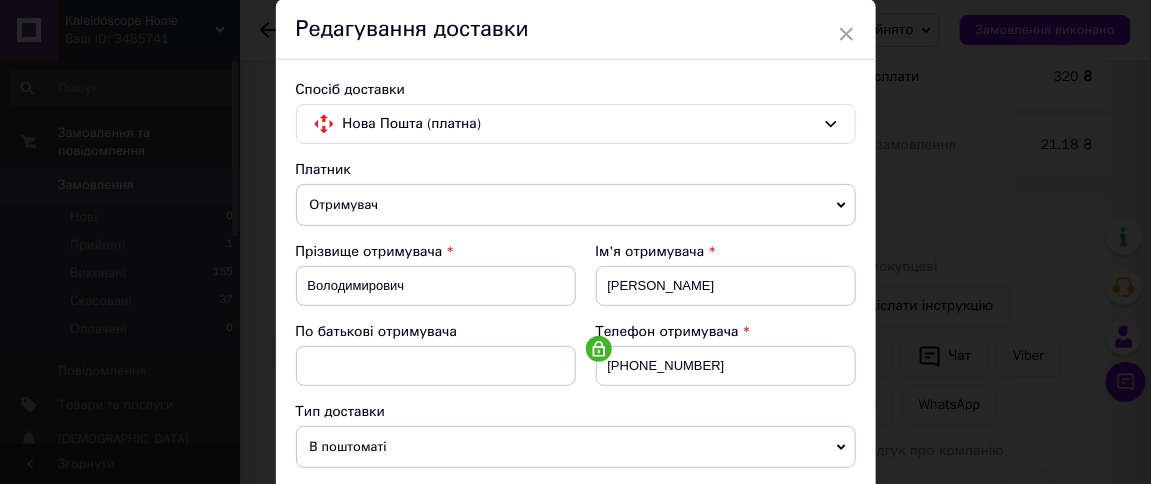 scroll, scrollTop: 99, scrollLeft: 0, axis: vertical 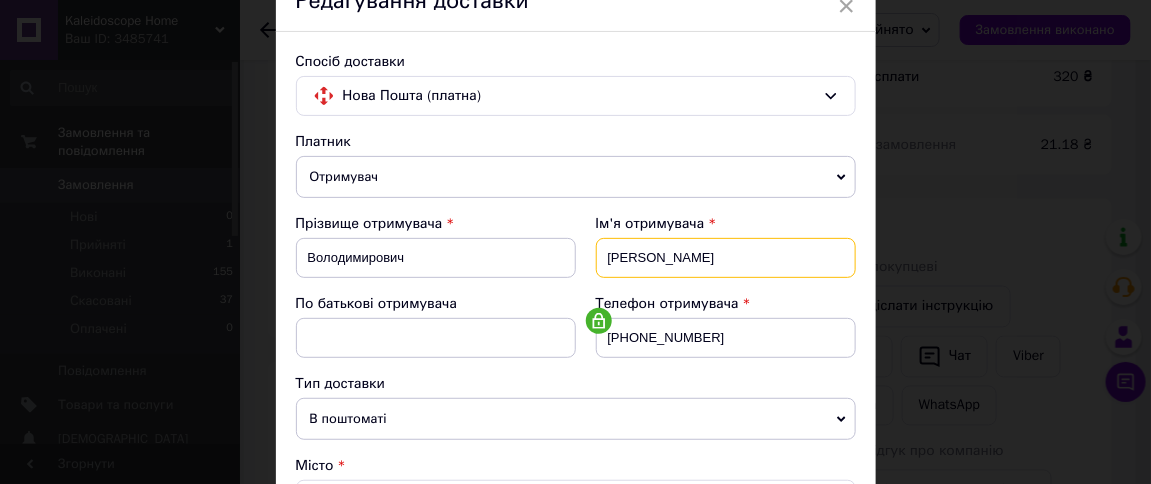 drag, startPoint x: 620, startPoint y: 250, endPoint x: 596, endPoint y: 251, distance: 24.020824 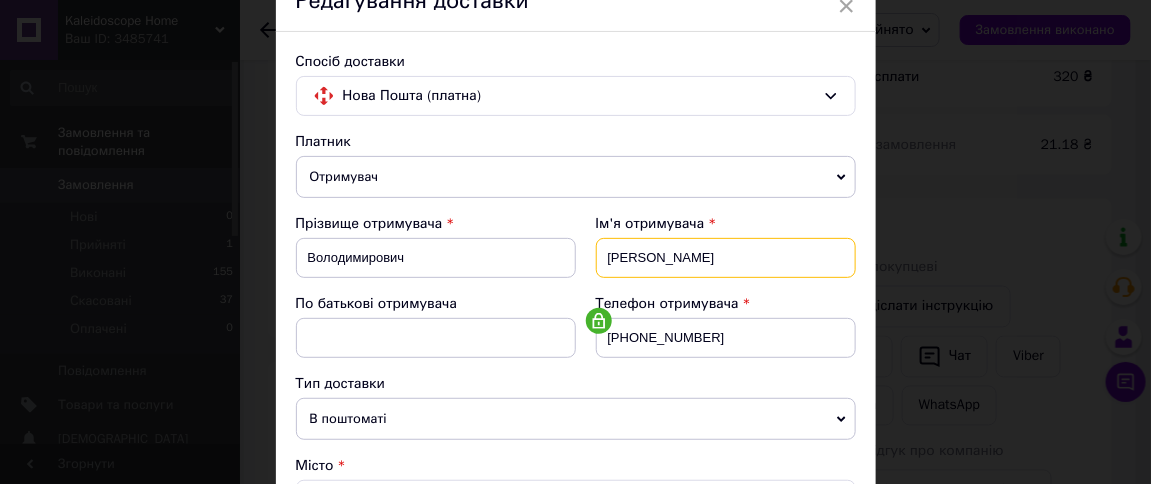 click on "[PERSON_NAME]" at bounding box center [726, 258] 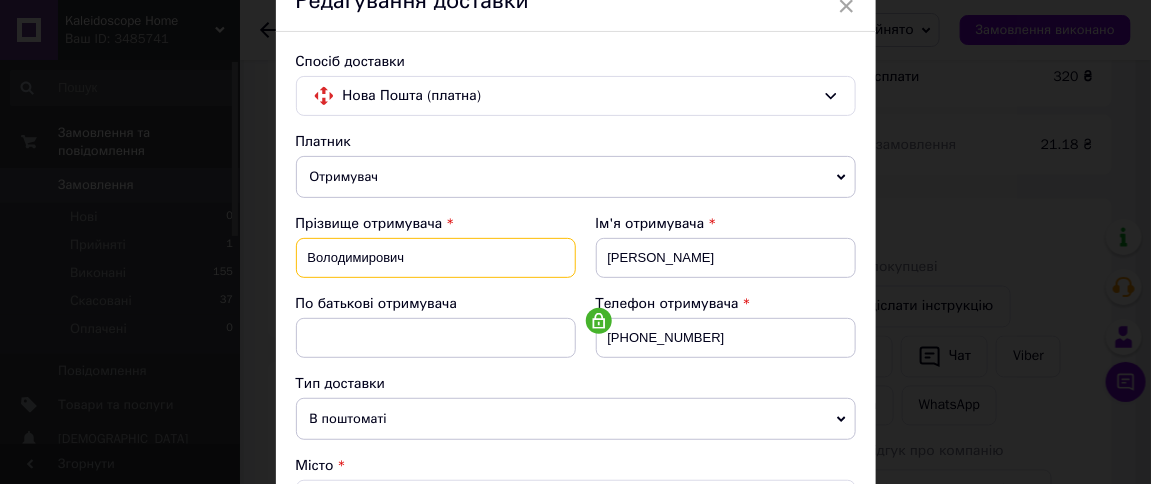 drag, startPoint x: 418, startPoint y: 255, endPoint x: 284, endPoint y: 252, distance: 134.03358 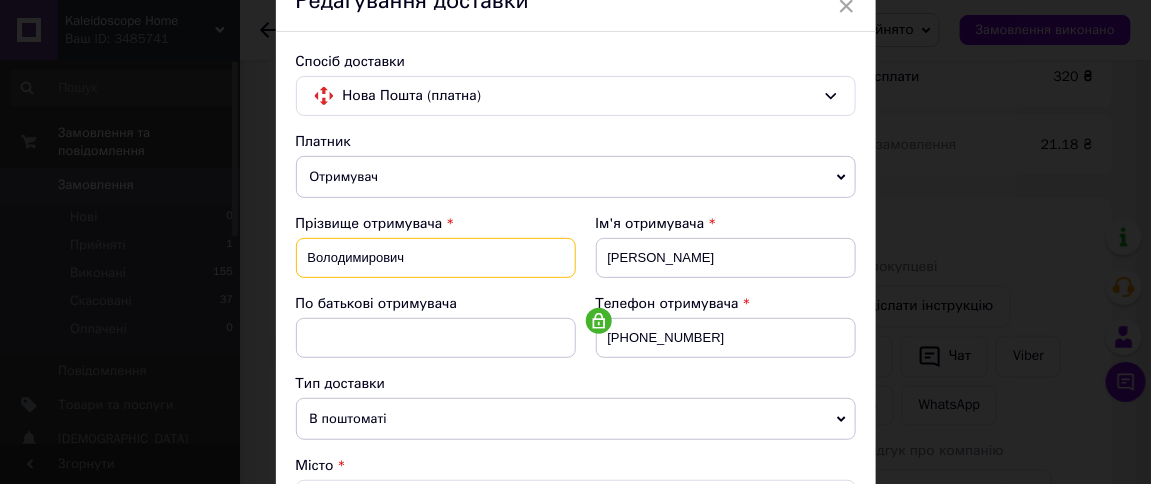 click on "Володимирович" at bounding box center (436, 258) 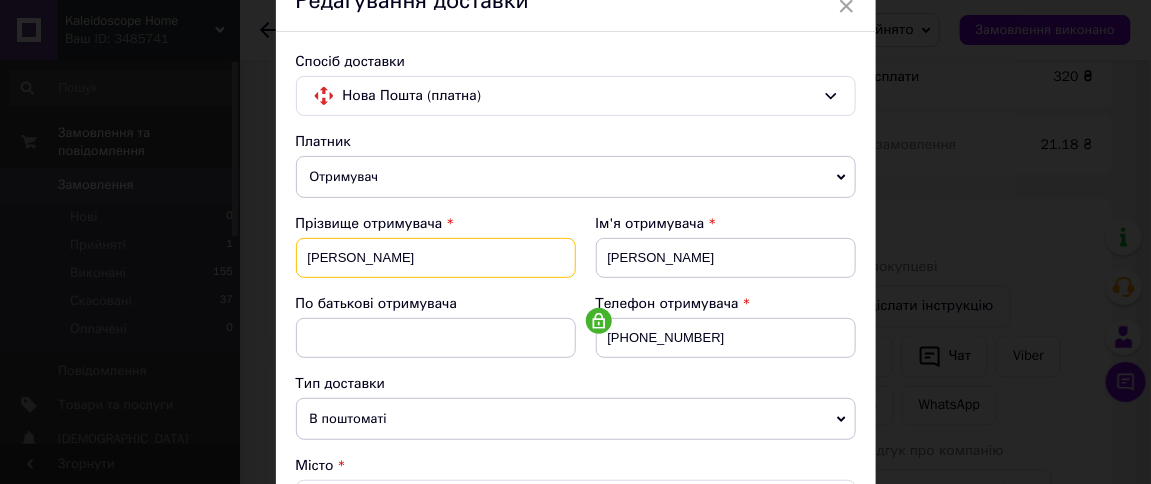 type on "[PERSON_NAME]" 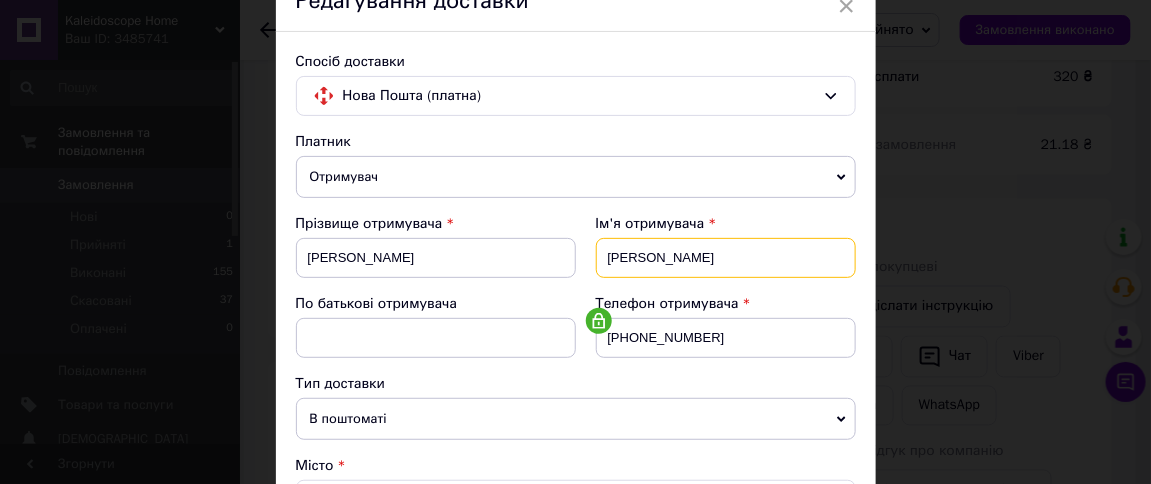 drag, startPoint x: 663, startPoint y: 249, endPoint x: 570, endPoint y: 254, distance: 93.13431 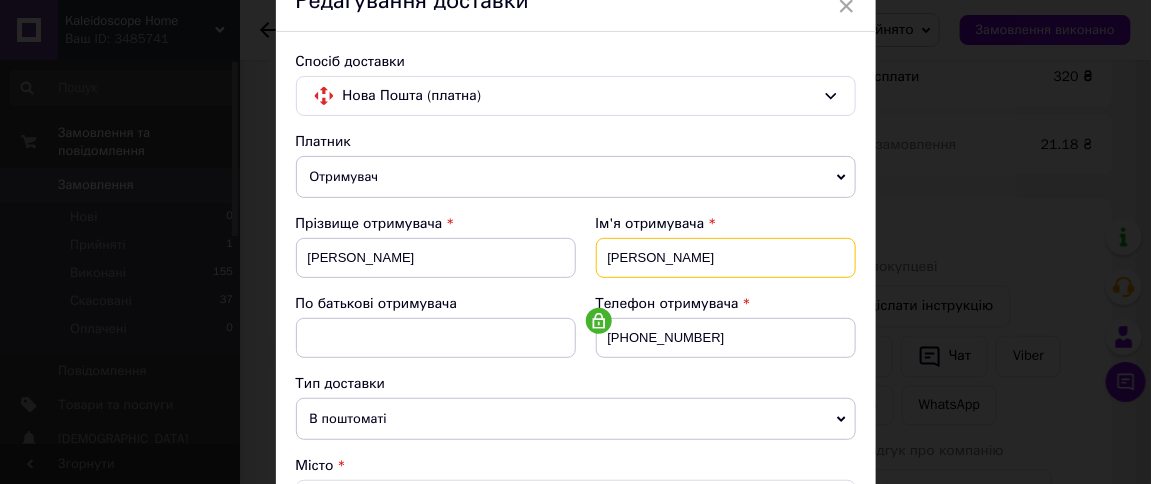 click on "Прізвище отримувача [PERSON_NAME] Ім'я отримувача [PERSON_NAME] батькові отримувача Телефон отримувача [PHONE_NUMBER]" at bounding box center [576, 294] 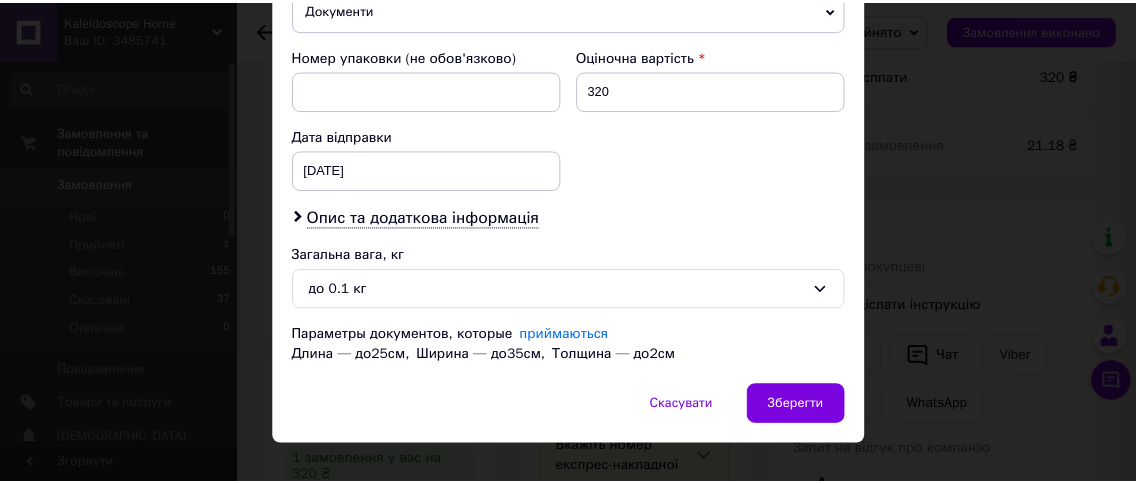 scroll, scrollTop: 852, scrollLeft: 0, axis: vertical 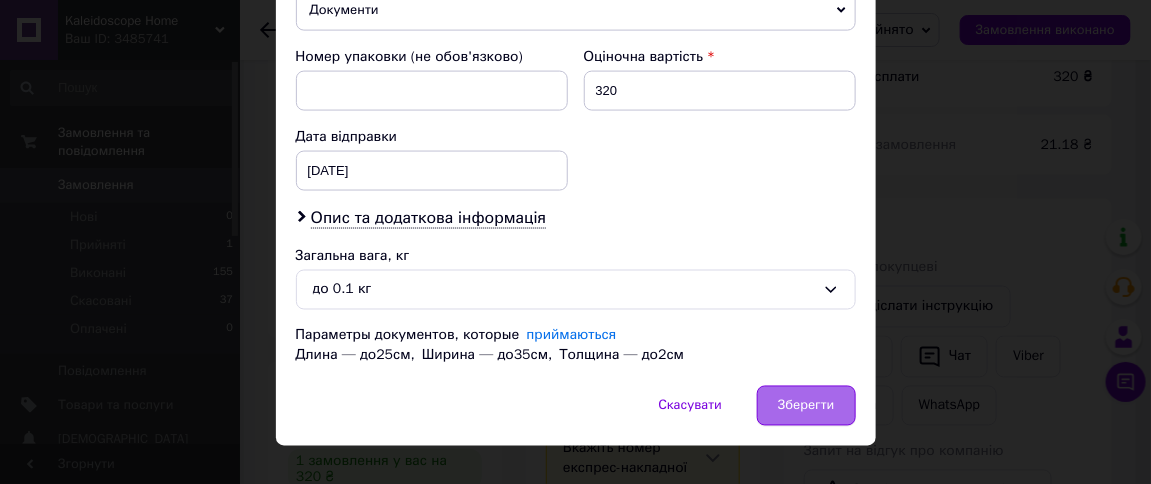 type on "[PERSON_NAME]" 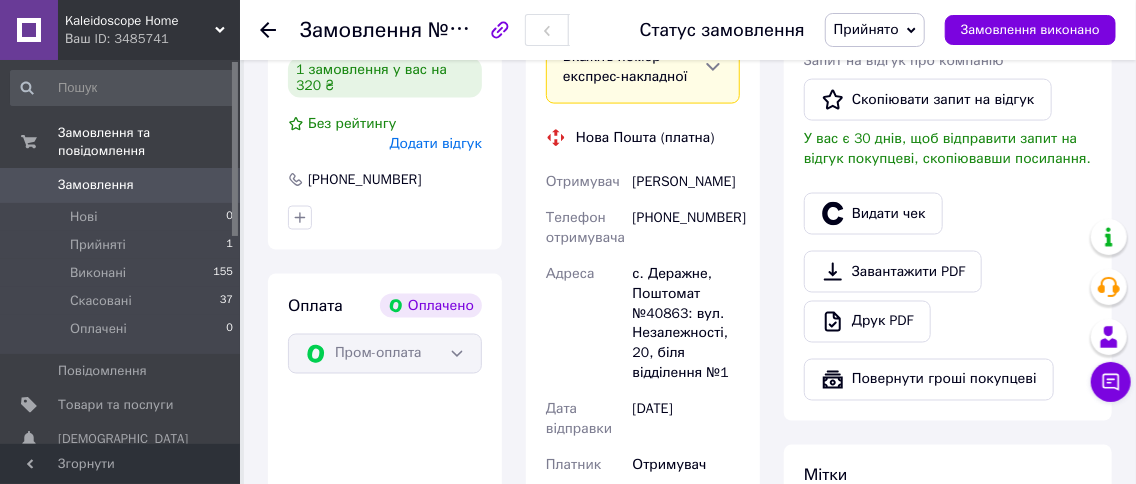 scroll, scrollTop: 1247, scrollLeft: 0, axis: vertical 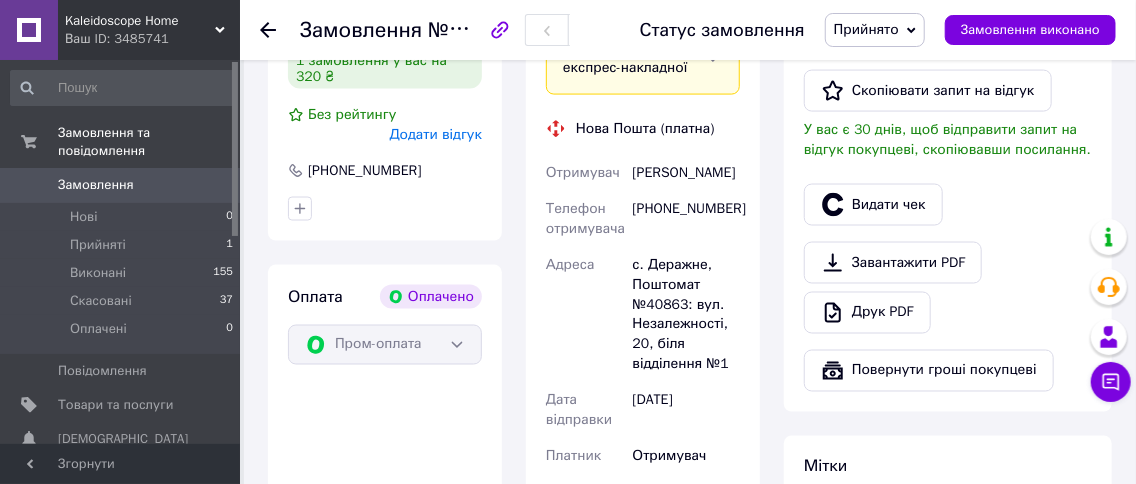 click 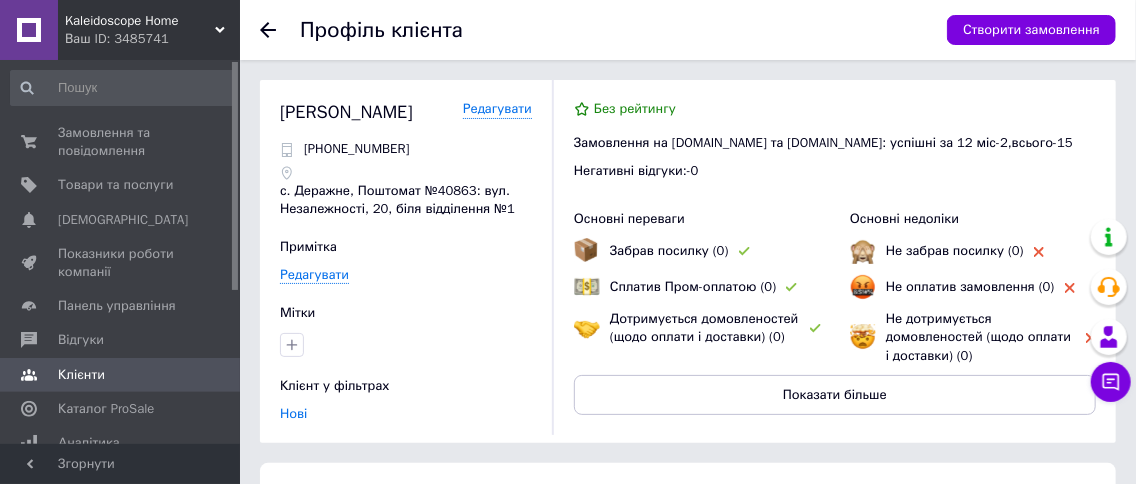 click 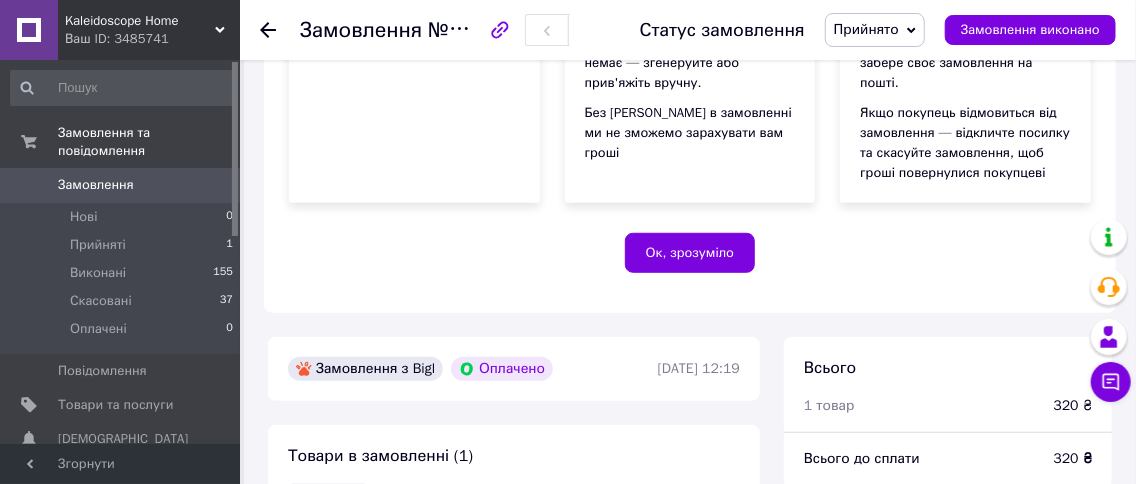 scroll, scrollTop: 129, scrollLeft: 0, axis: vertical 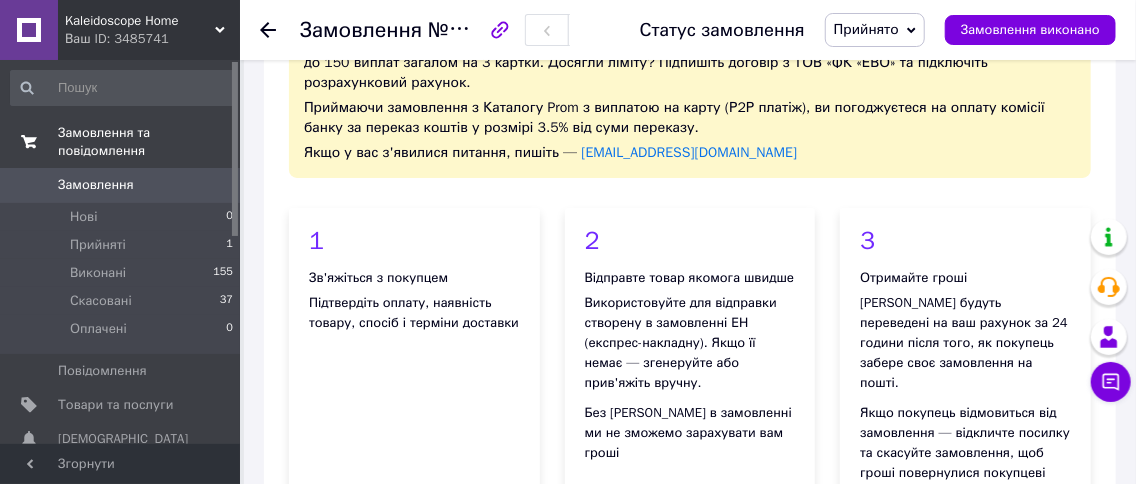 click on "Замовлення та повідомлення" at bounding box center [149, 142] 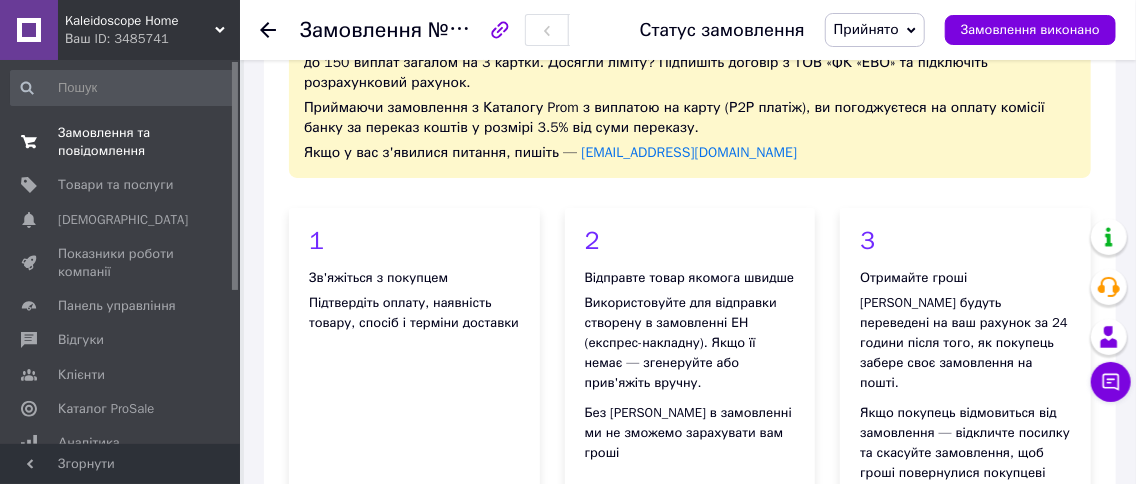 click on "Замовлення та повідомлення" at bounding box center [121, 142] 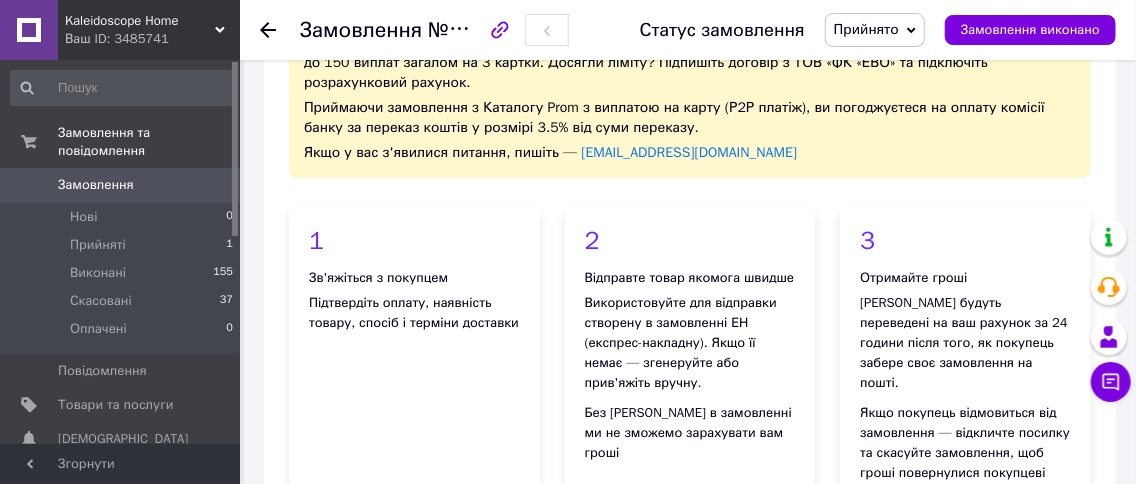 click on "Замовлення" at bounding box center (96, 185) 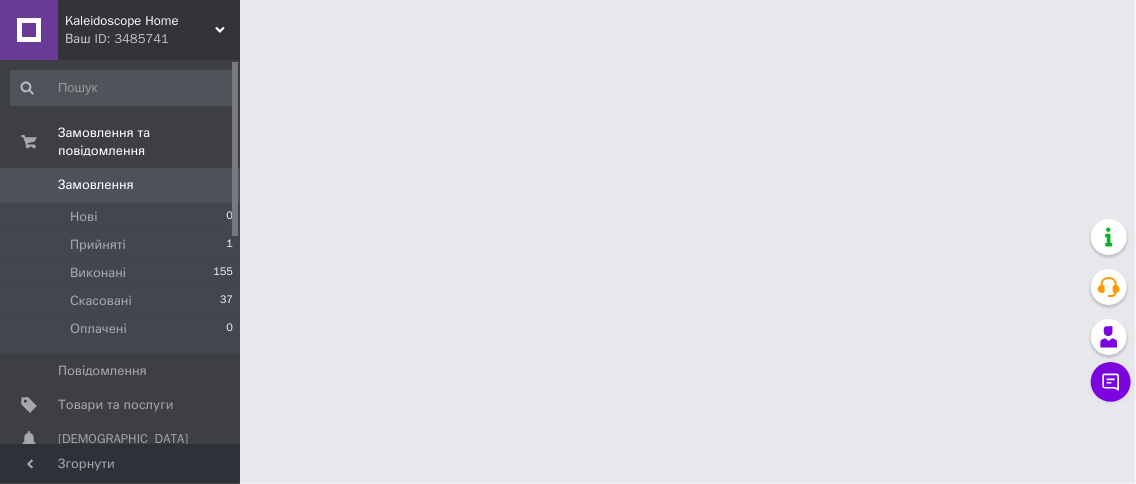 scroll, scrollTop: 0, scrollLeft: 0, axis: both 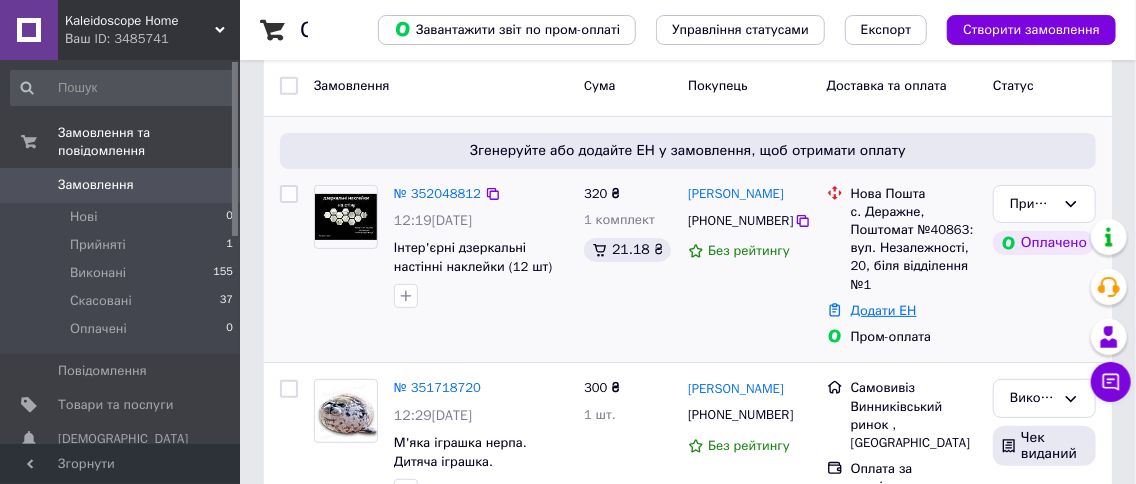 click on "Додати ЕН" at bounding box center [884, 310] 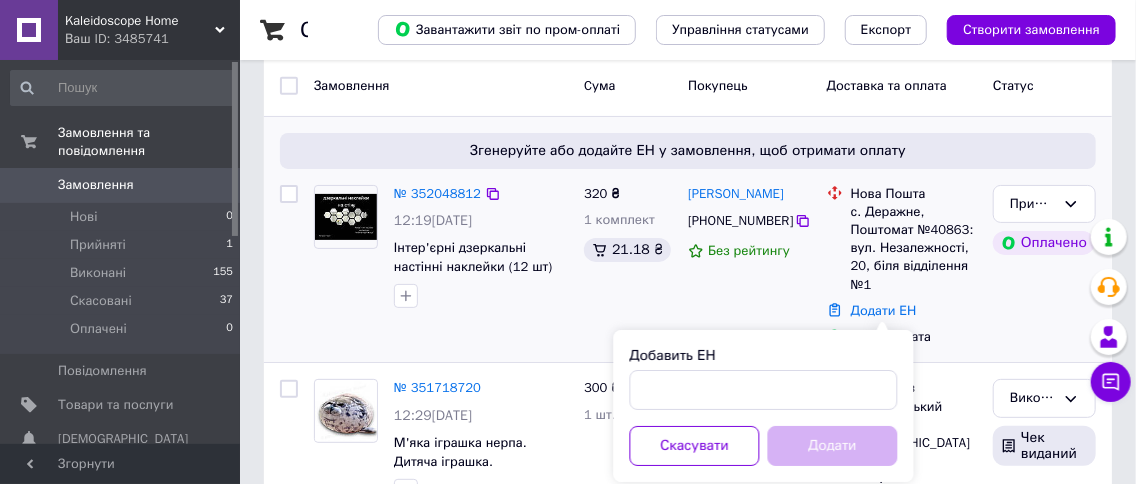 click on "[PERSON_NAME] [PHONE_NUMBER] Без рейтингу" at bounding box center (749, 266) 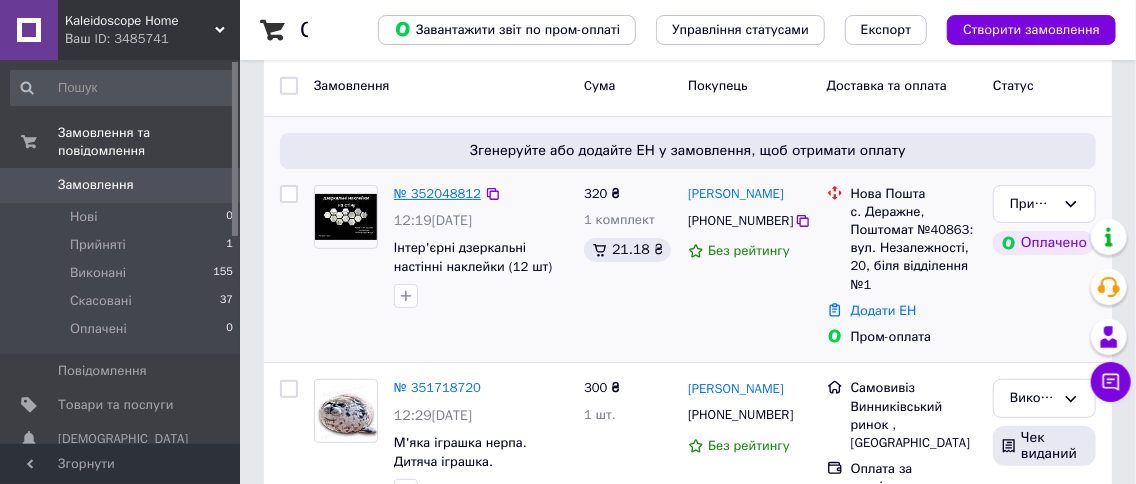 click on "№ 352048812" at bounding box center [437, 193] 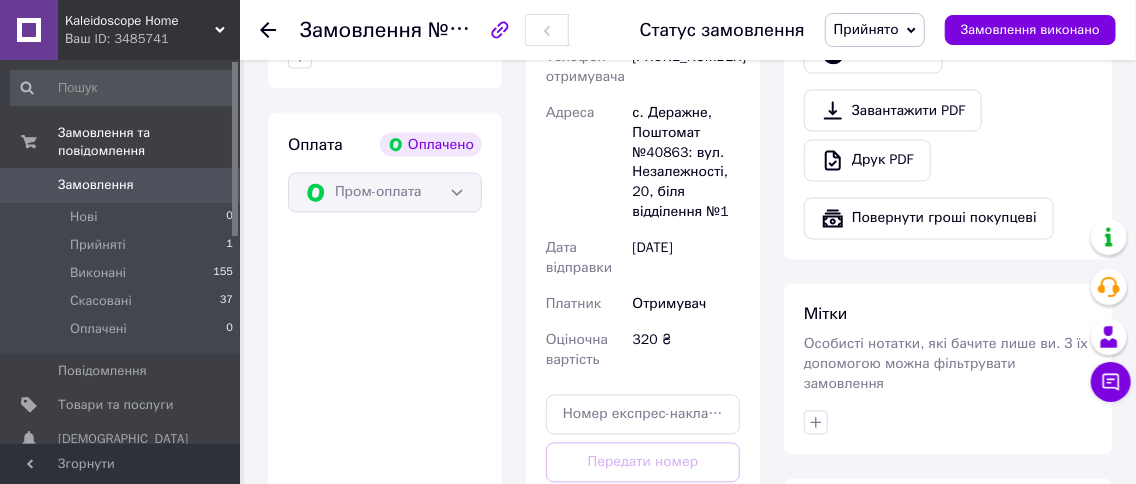 scroll, scrollTop: 1199, scrollLeft: 0, axis: vertical 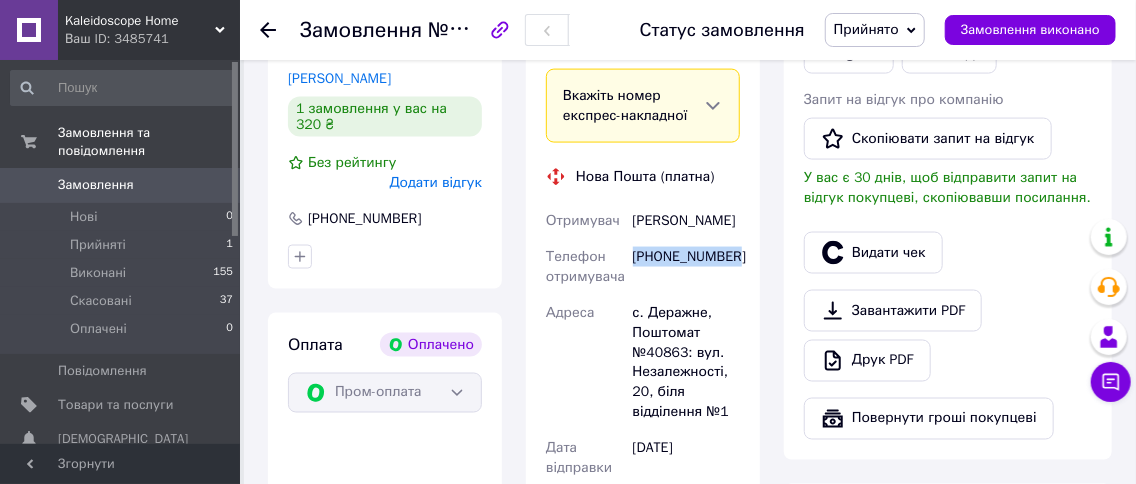 drag, startPoint x: 634, startPoint y: 238, endPoint x: 741, endPoint y: 240, distance: 107.01869 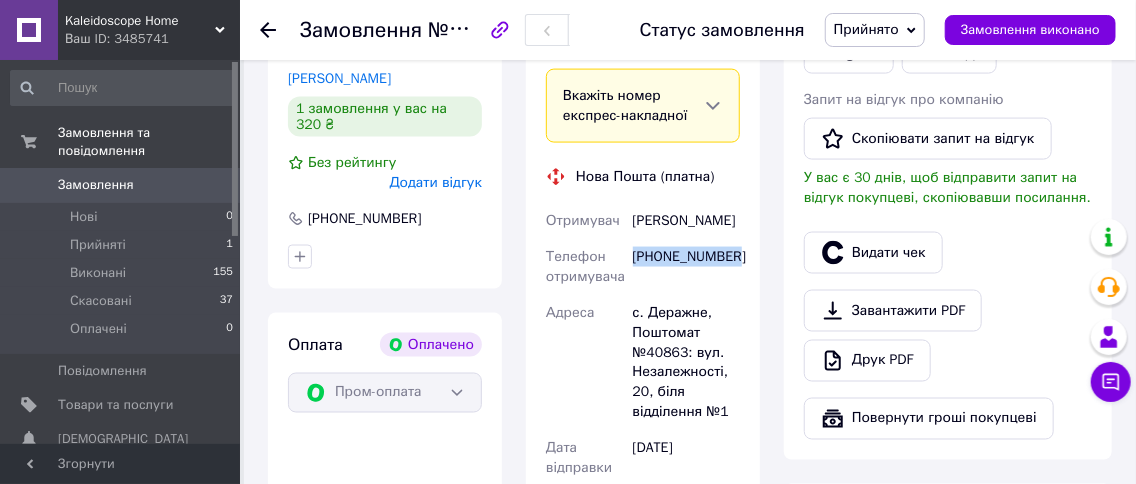 copy on "[PHONE_NUMBER]" 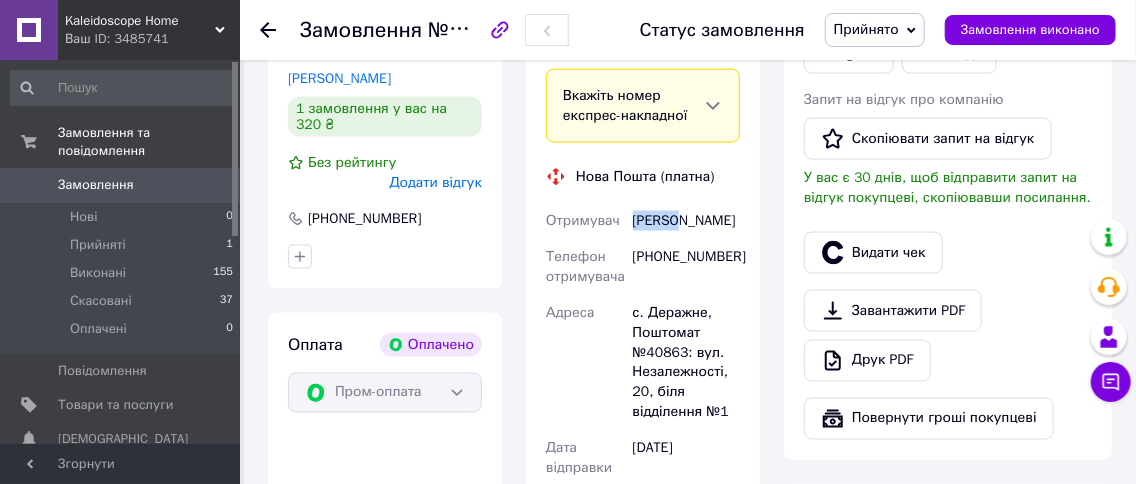 drag, startPoint x: 690, startPoint y: 177, endPoint x: 629, endPoint y: 177, distance: 61 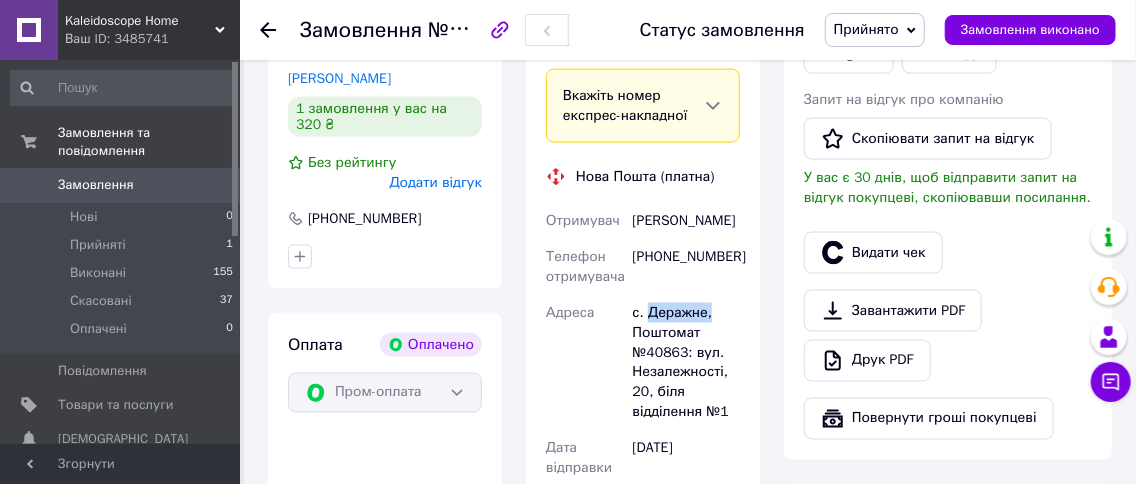 drag, startPoint x: 718, startPoint y: 292, endPoint x: 650, endPoint y: 301, distance: 68.593 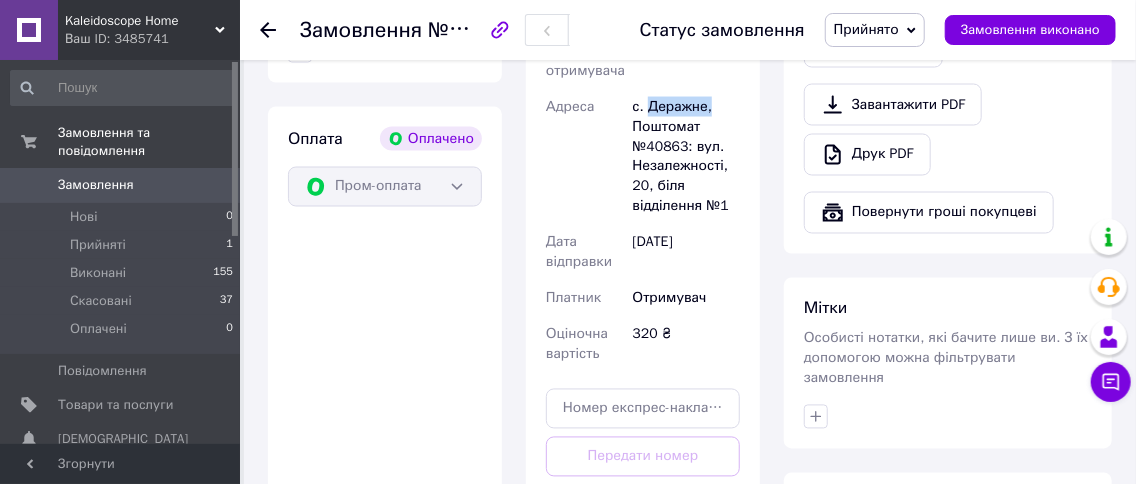 scroll, scrollTop: 1699, scrollLeft: 0, axis: vertical 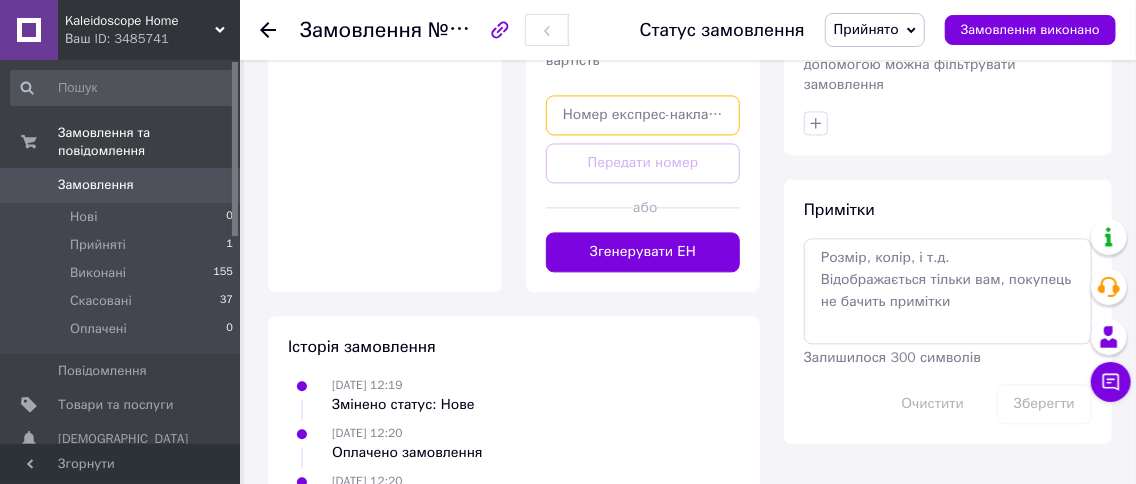 click at bounding box center [643, 115] 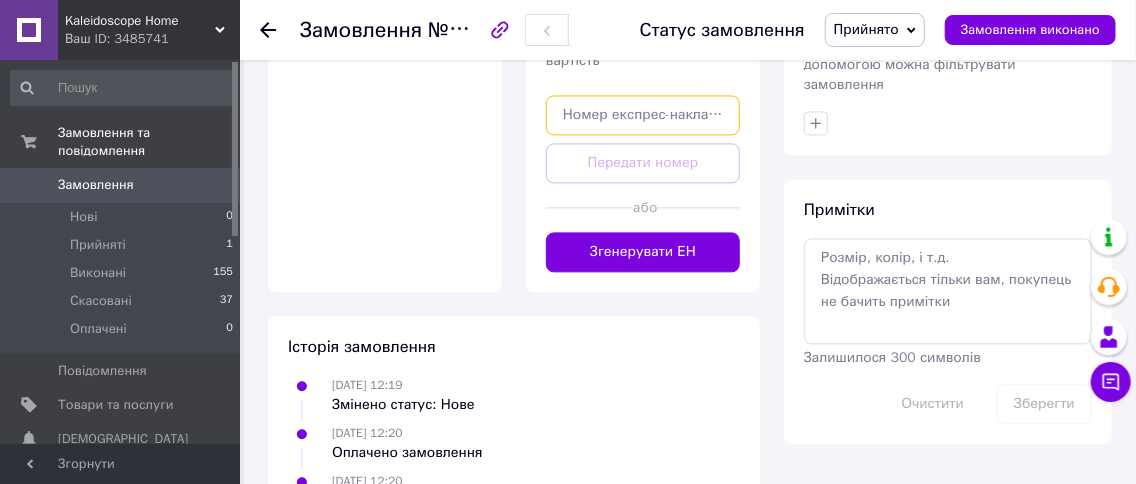 paste on "20451203149566" 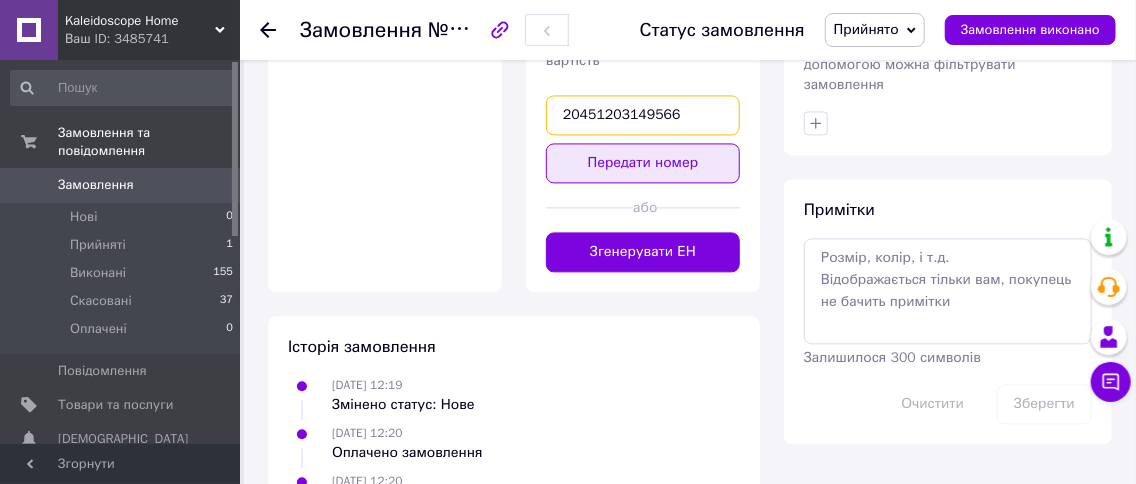 type on "20451203149566" 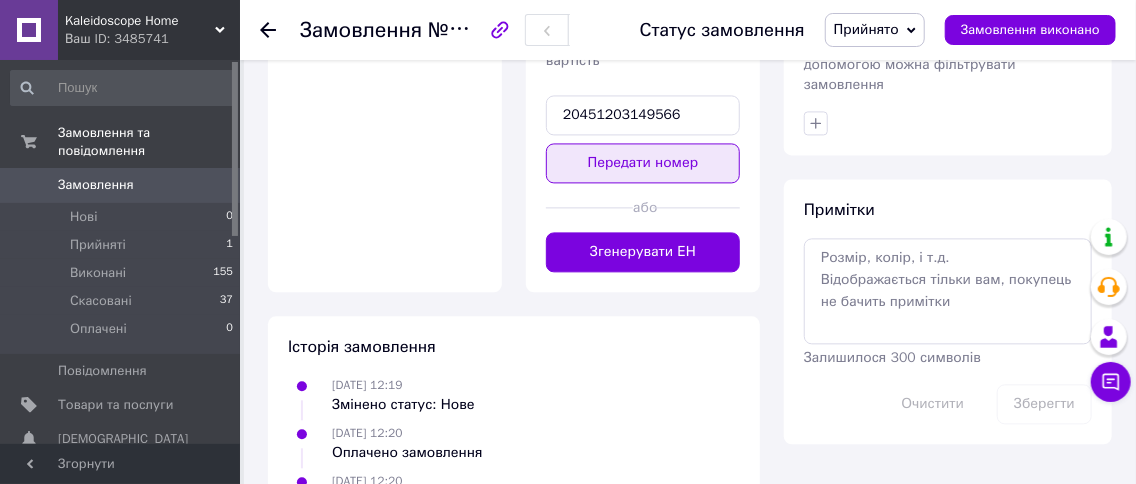 click on "Передати номер" at bounding box center (643, 163) 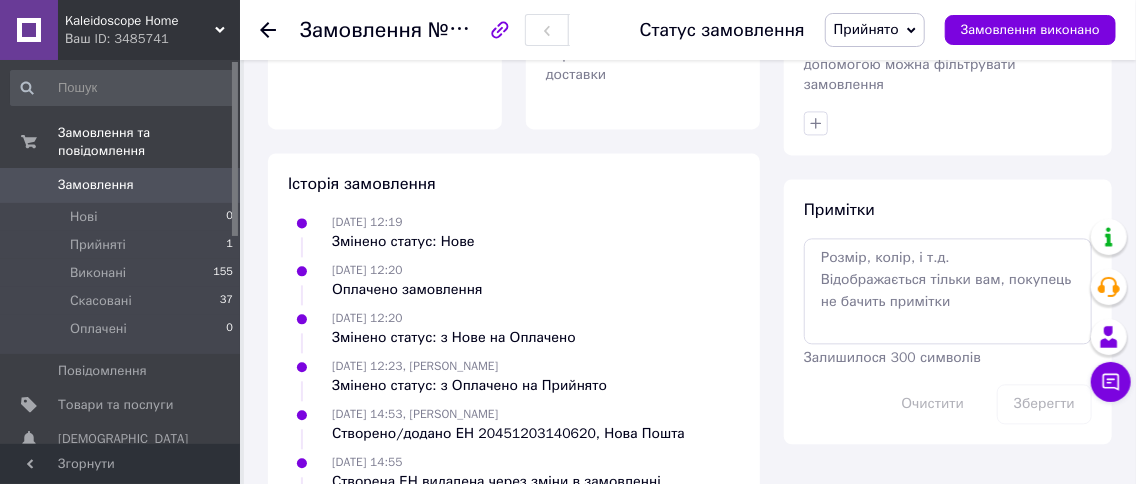 click 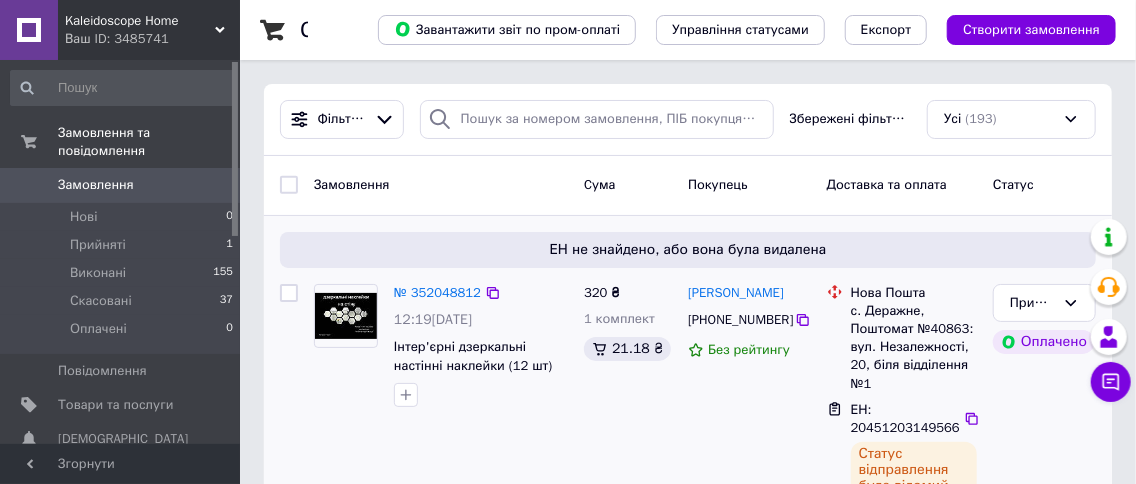 scroll, scrollTop: 99, scrollLeft: 0, axis: vertical 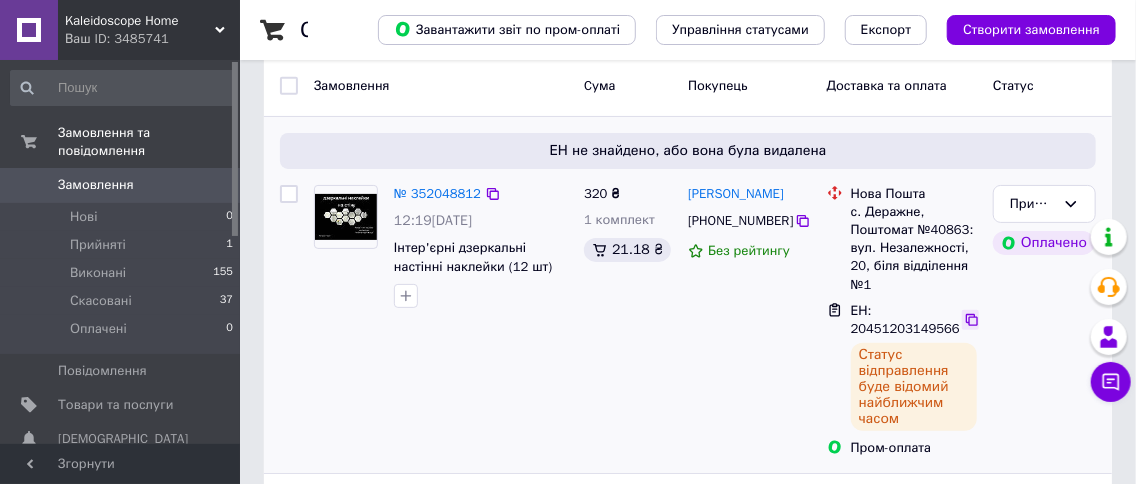 click 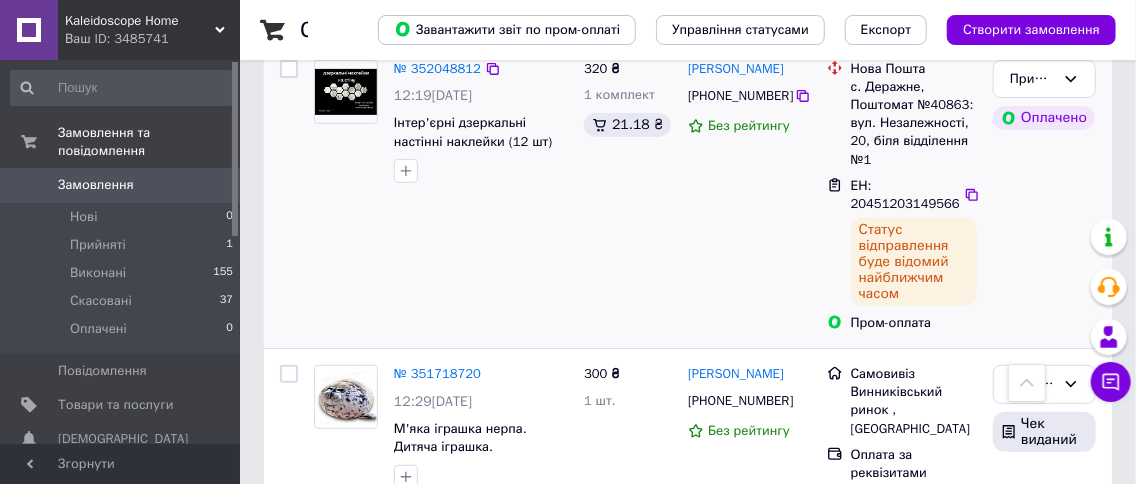 scroll, scrollTop: 99, scrollLeft: 0, axis: vertical 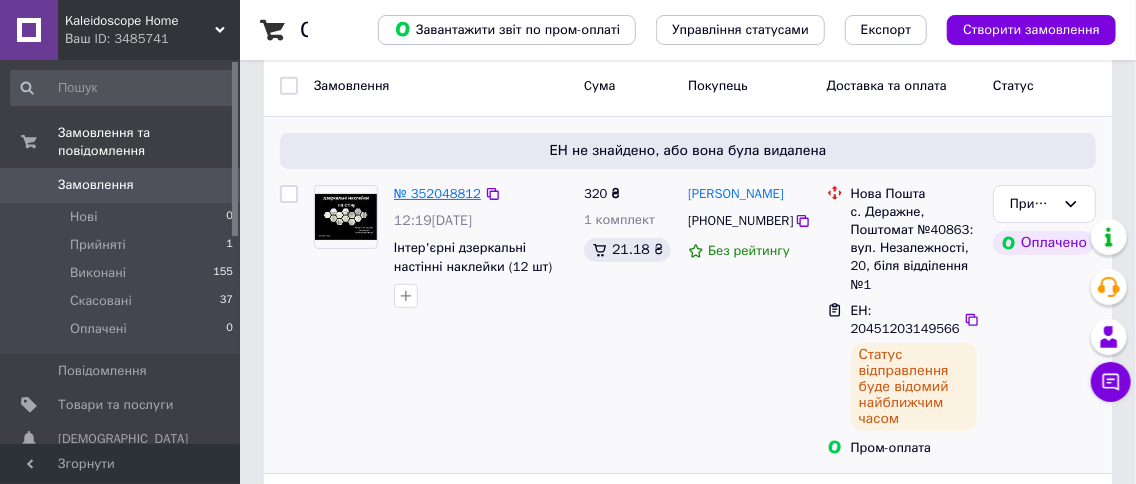 click on "№ 352048812" at bounding box center [437, 193] 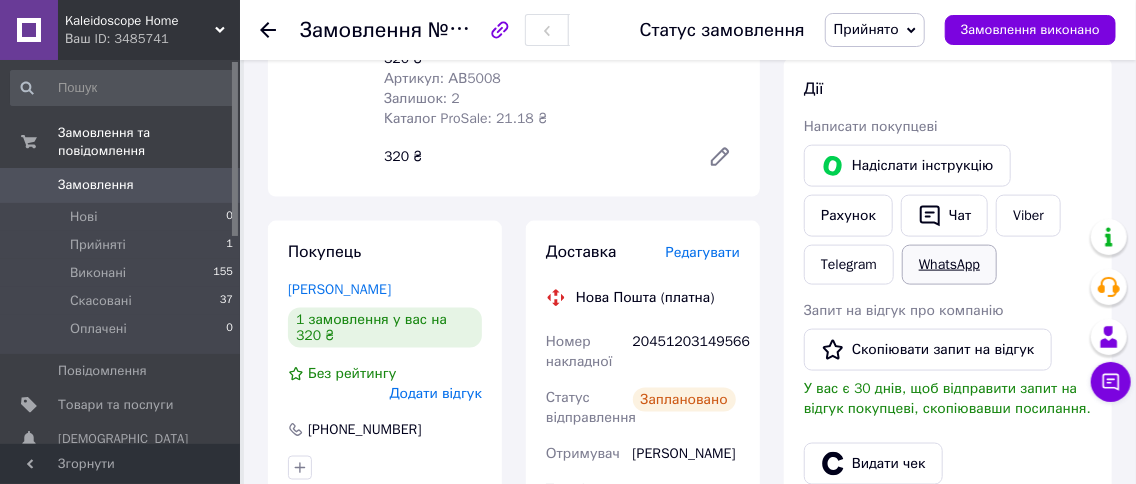 scroll, scrollTop: 1099, scrollLeft: 0, axis: vertical 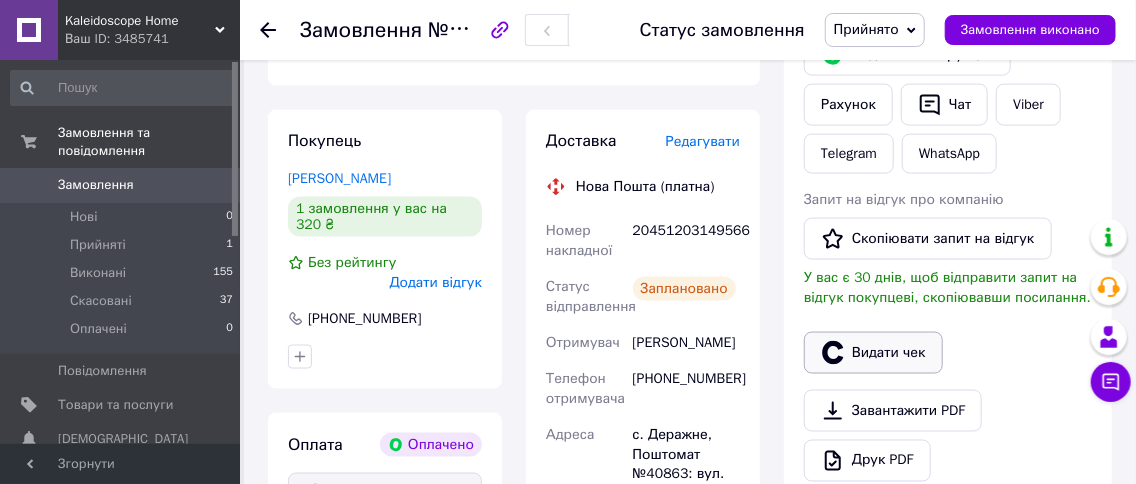 click on "Видати чек" at bounding box center [873, 353] 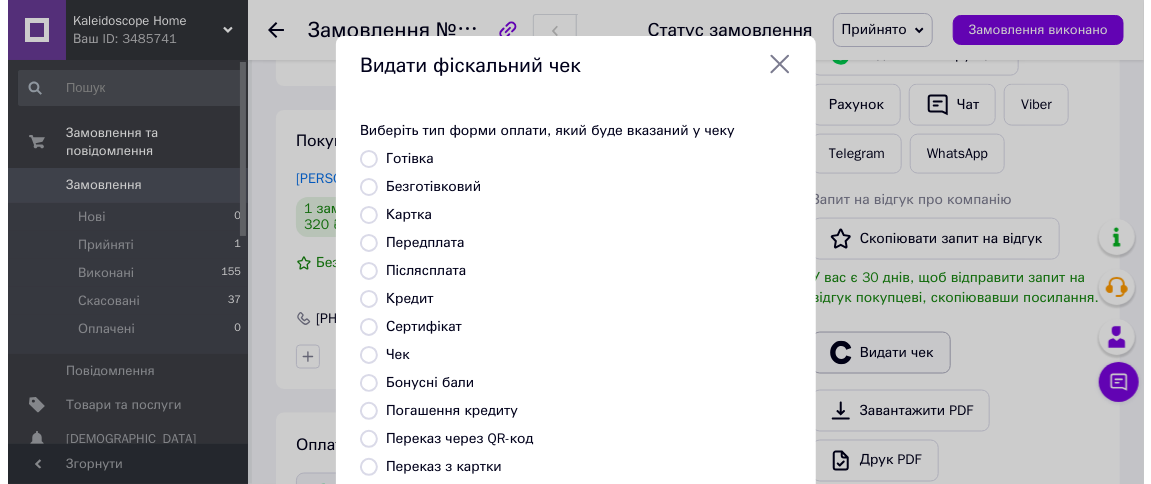 scroll, scrollTop: 1079, scrollLeft: 0, axis: vertical 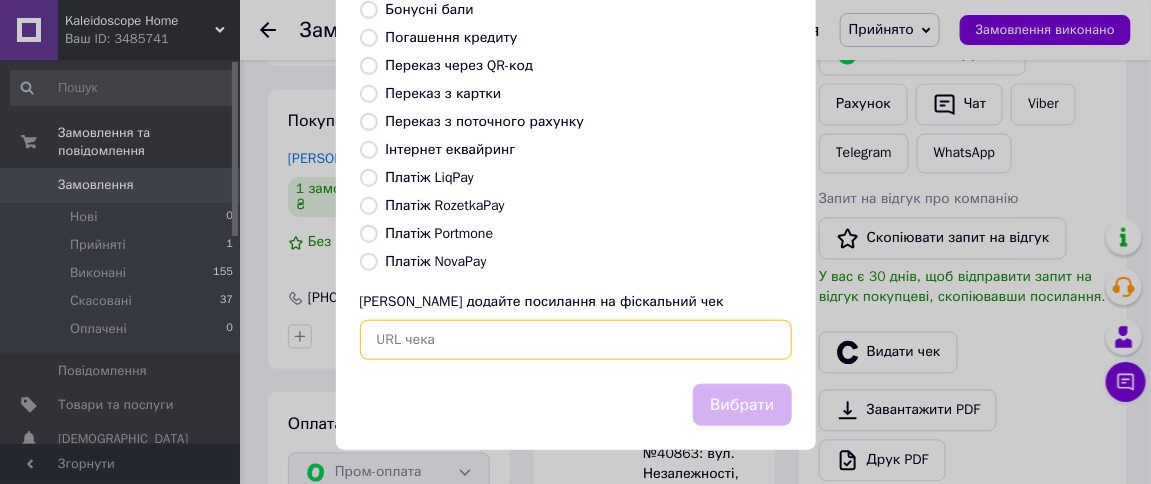 click at bounding box center [576, 340] 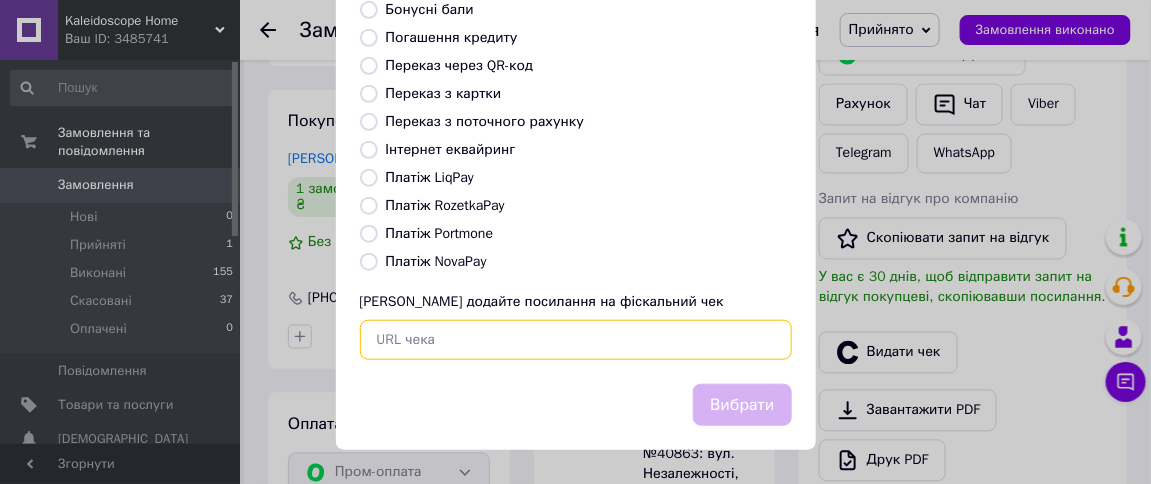paste on "[URL][DOMAIN_NAME]" 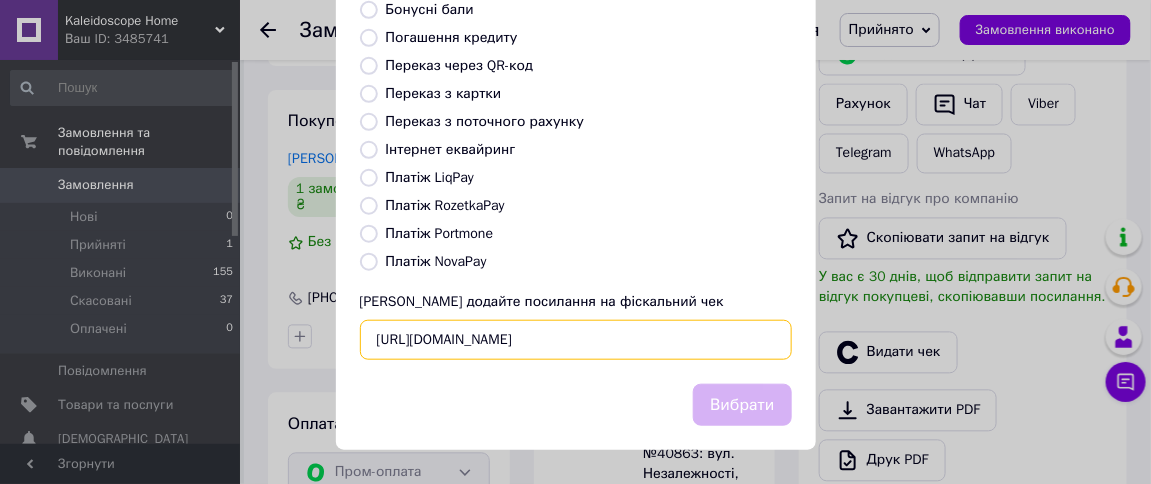 scroll, scrollTop: 0, scrollLeft: 26, axis: horizontal 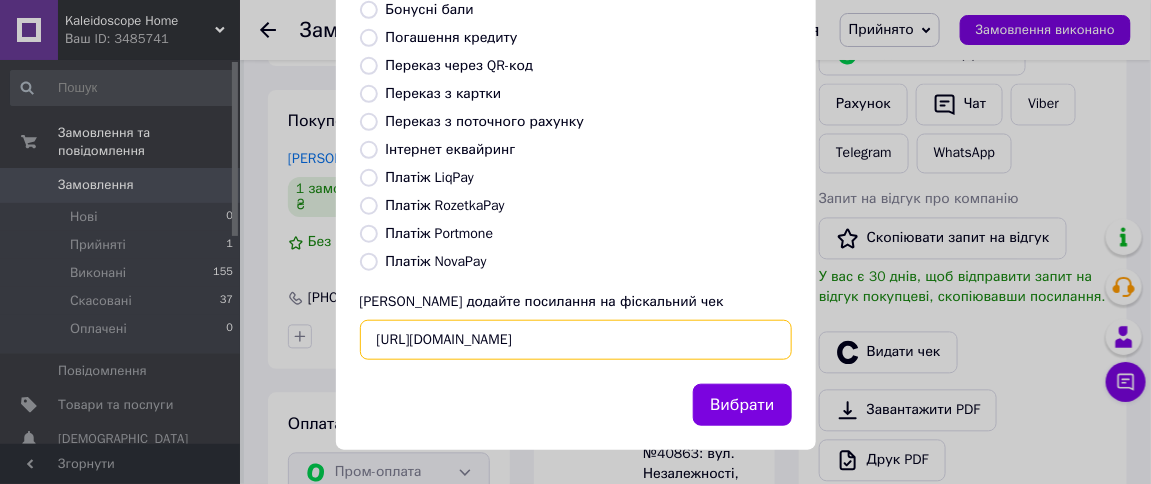 type on "[URL][DOMAIN_NAME]" 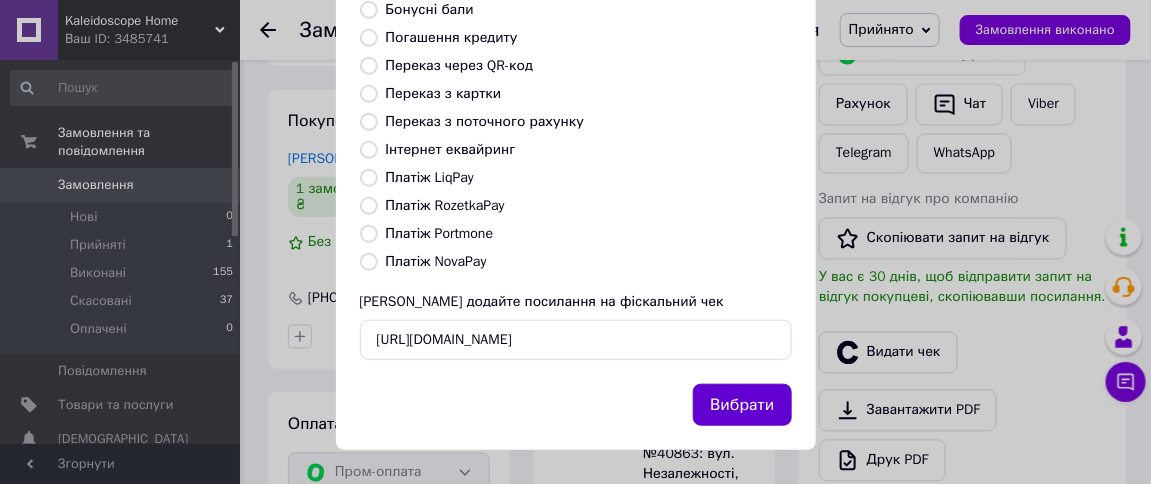 click on "Вибрати" at bounding box center [742, 405] 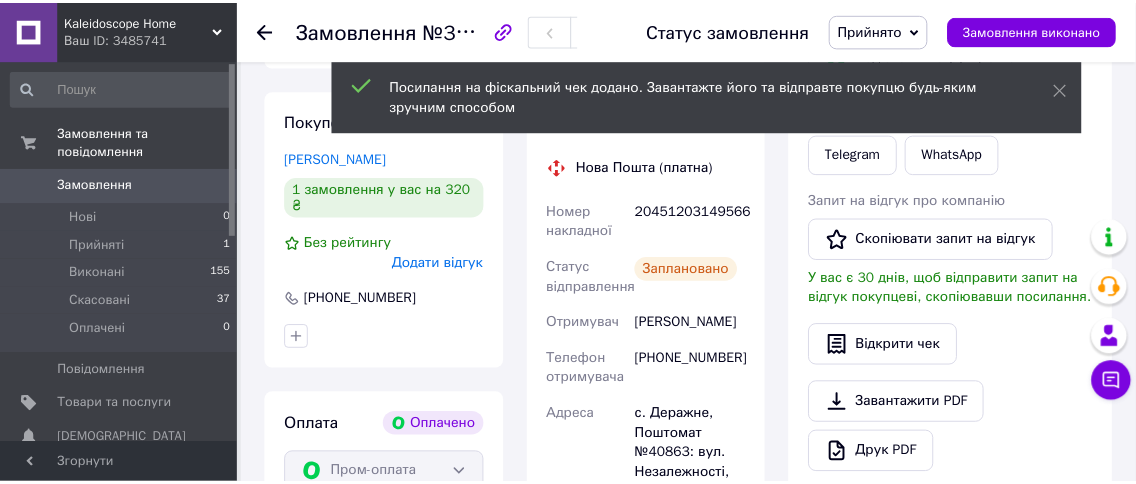 scroll, scrollTop: 1099, scrollLeft: 0, axis: vertical 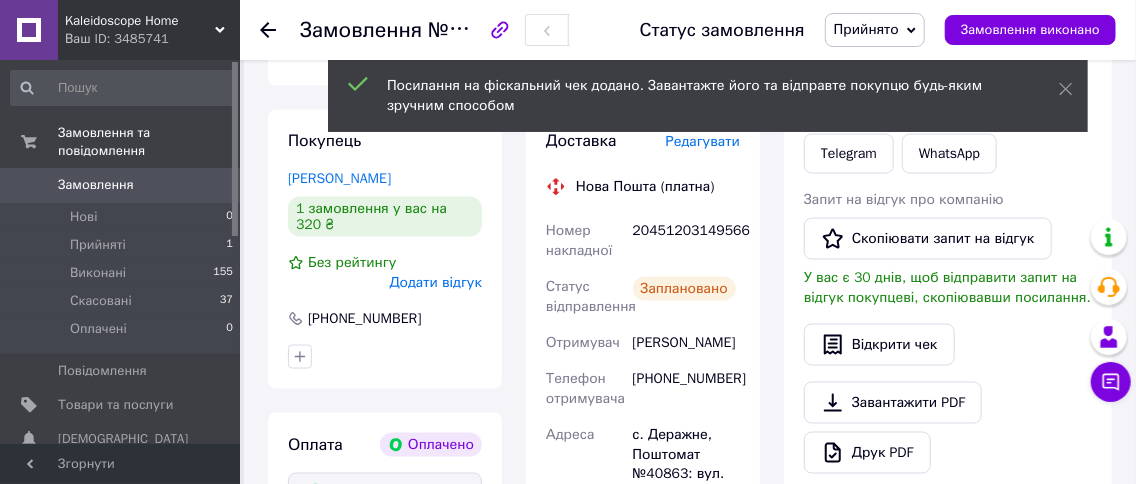click 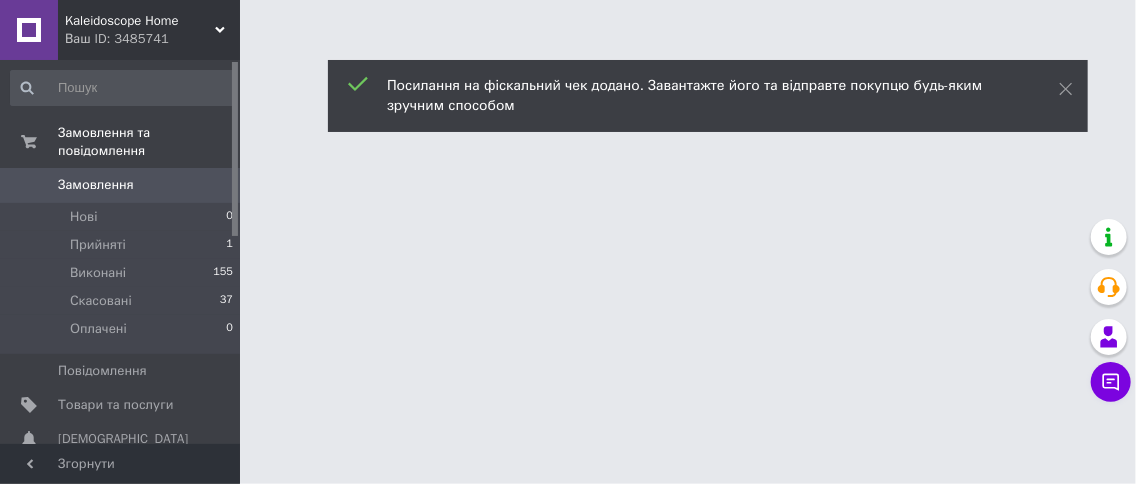 scroll, scrollTop: 0, scrollLeft: 0, axis: both 